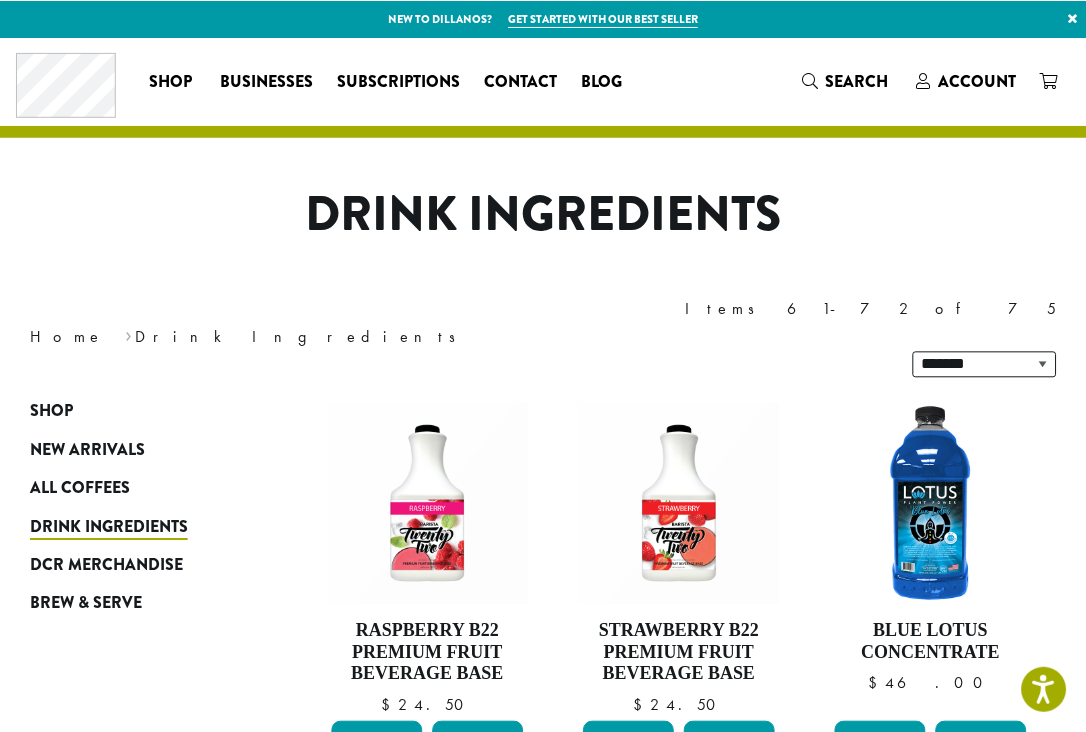 scroll, scrollTop: 0, scrollLeft: 0, axis: both 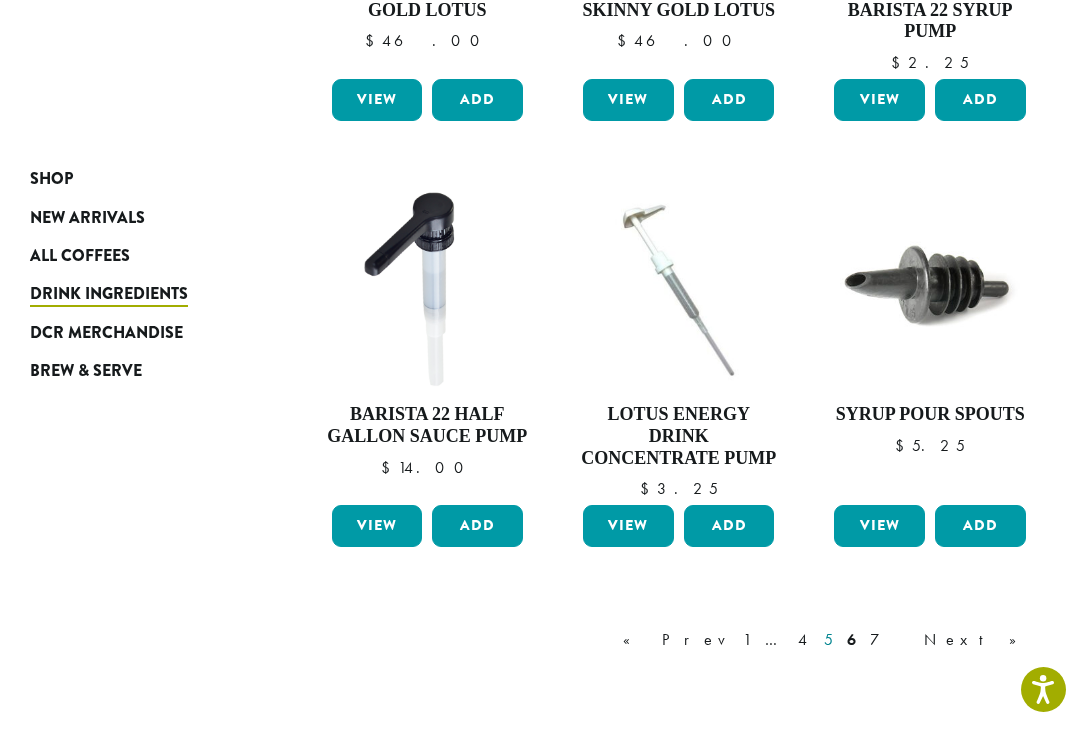 click on "5" at bounding box center (828, 640) 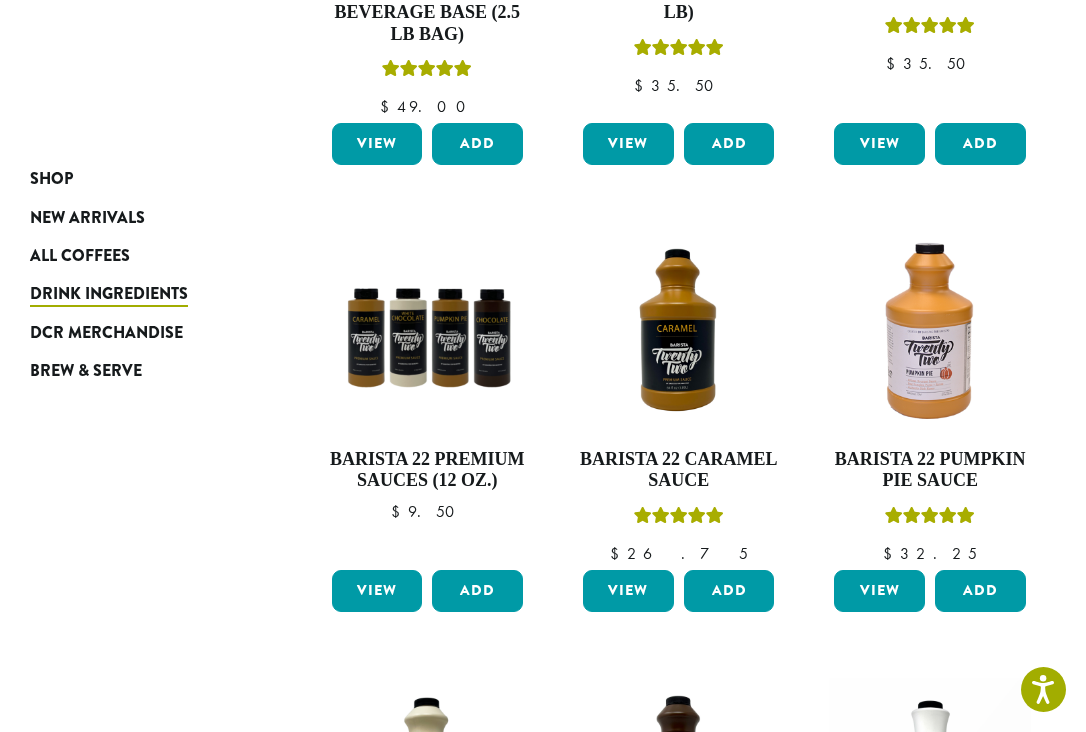 scroll, scrollTop: 665, scrollLeft: 0, axis: vertical 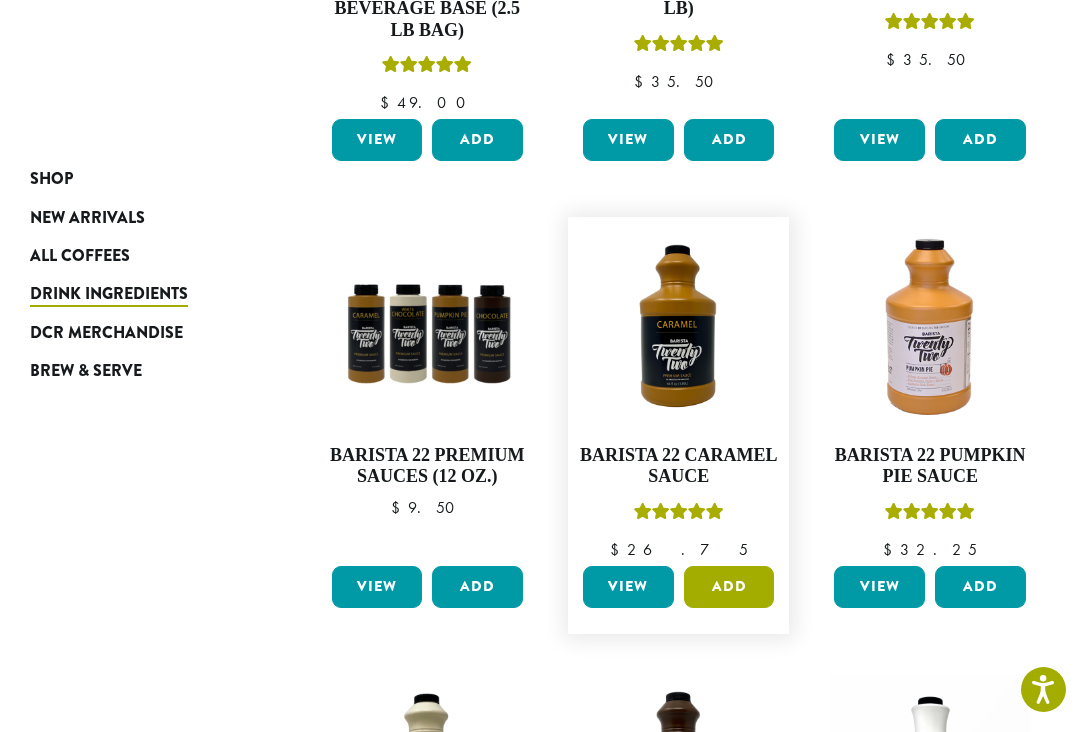 click on "Add" at bounding box center (729, 587) 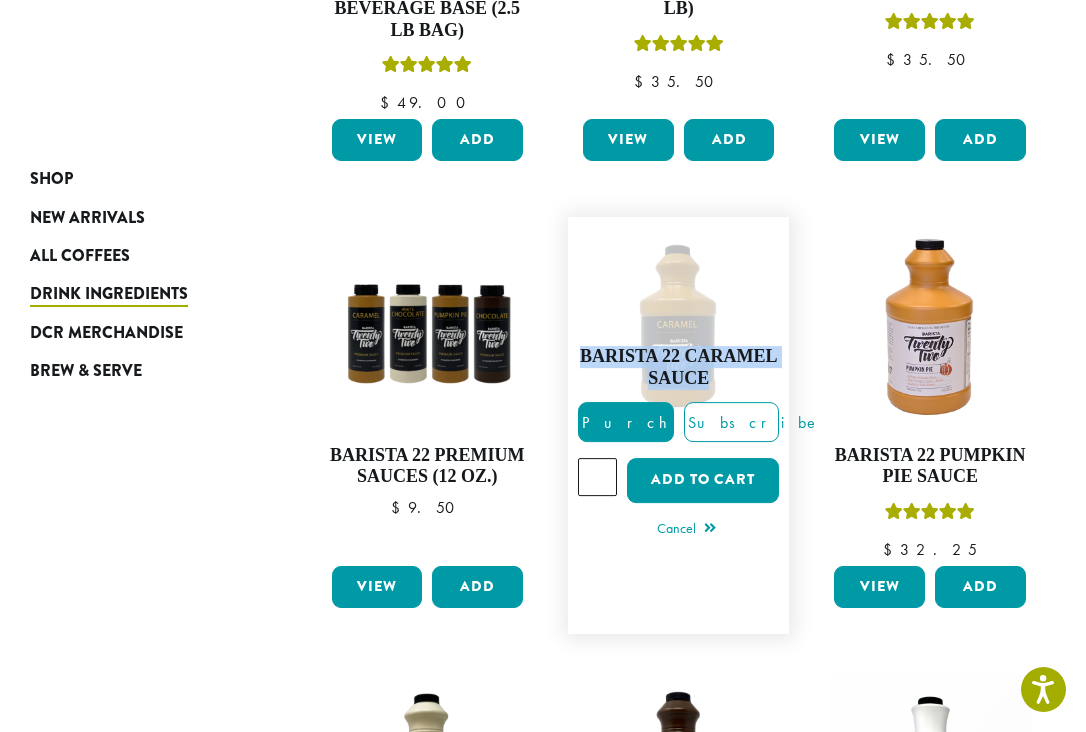 drag, startPoint x: 708, startPoint y: 323, endPoint x: 586, endPoint y: 297, distance: 124.73973 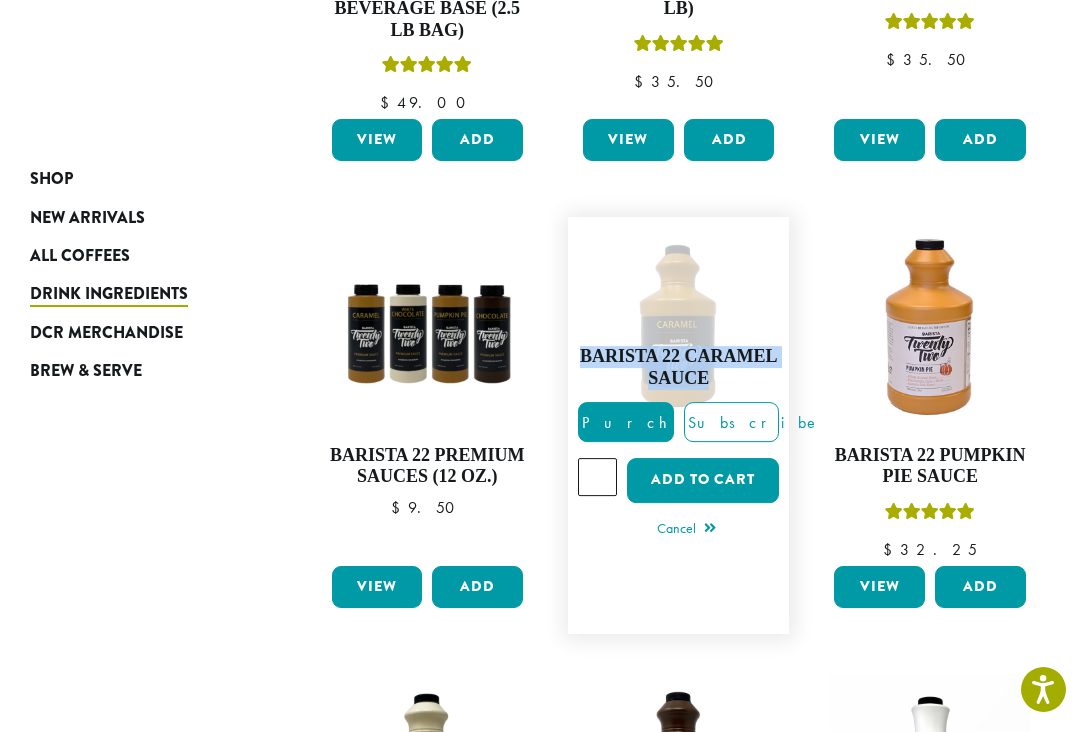drag, startPoint x: 709, startPoint y: 320, endPoint x: 580, endPoint y: 296, distance: 131.21356 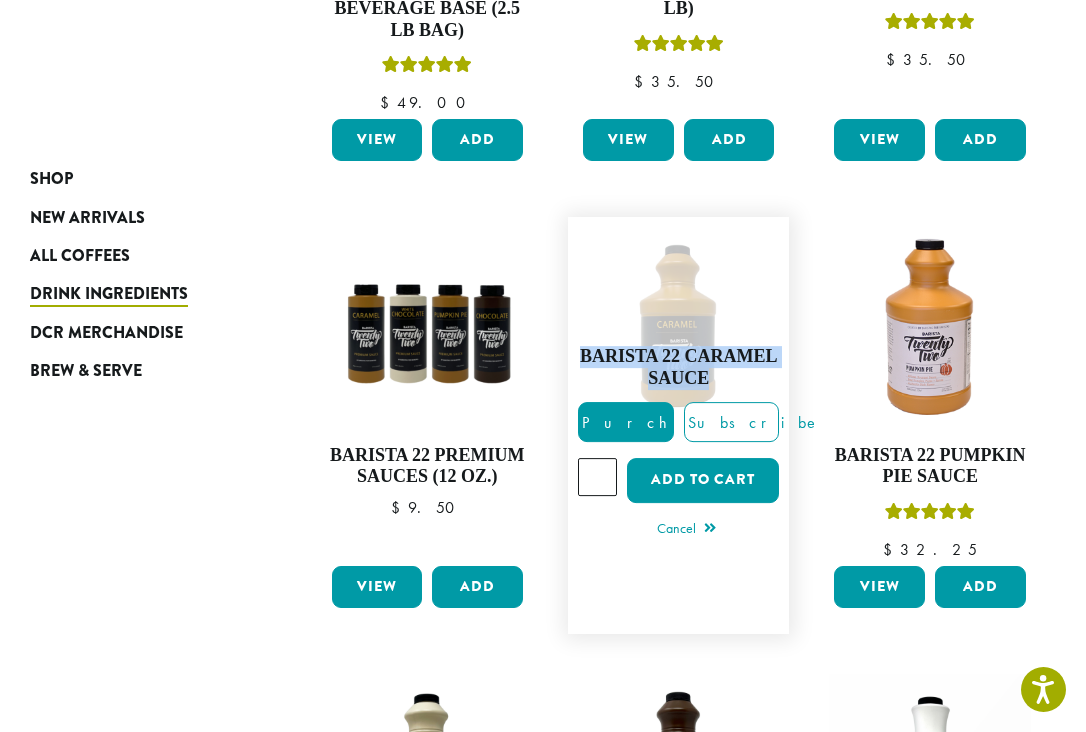 click on "Barista 22 Caramel Sauce" at bounding box center [678, 368] 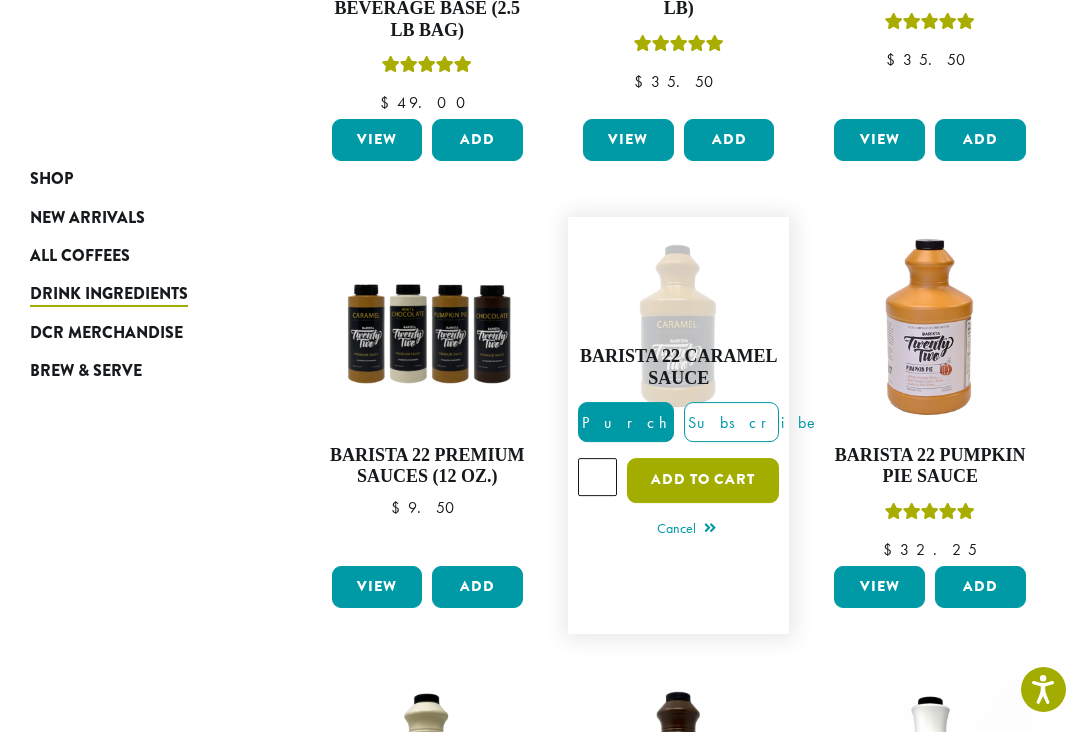 click on "Add to cart" at bounding box center (703, 480) 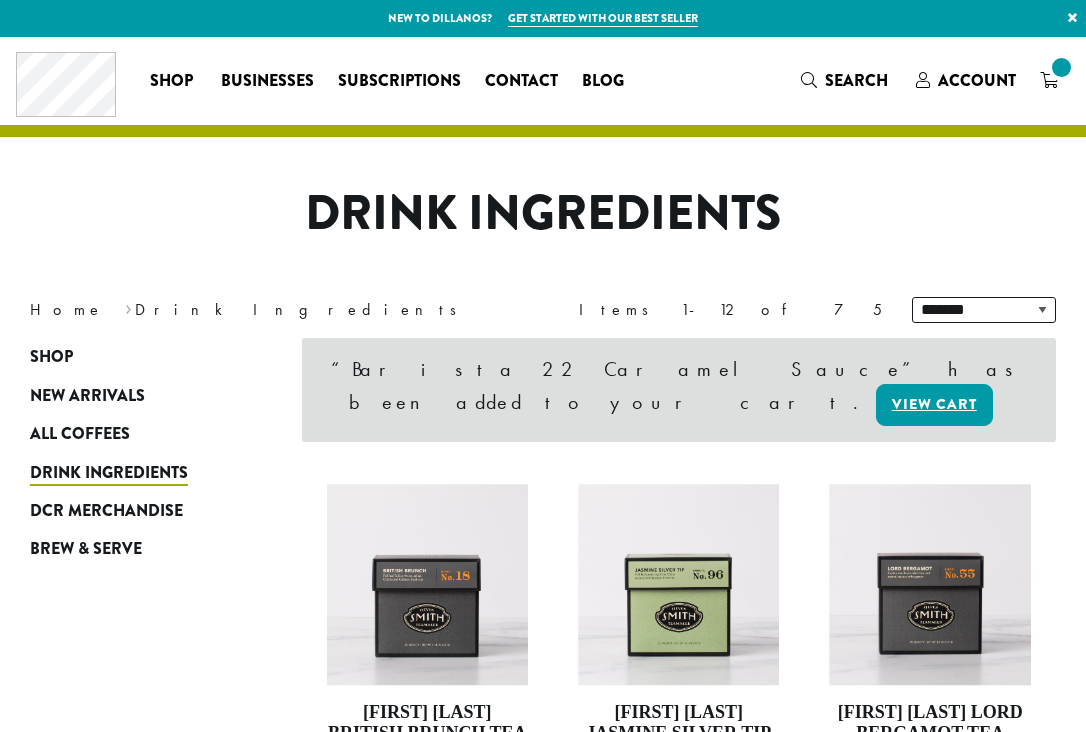 scroll, scrollTop: 0, scrollLeft: 0, axis: both 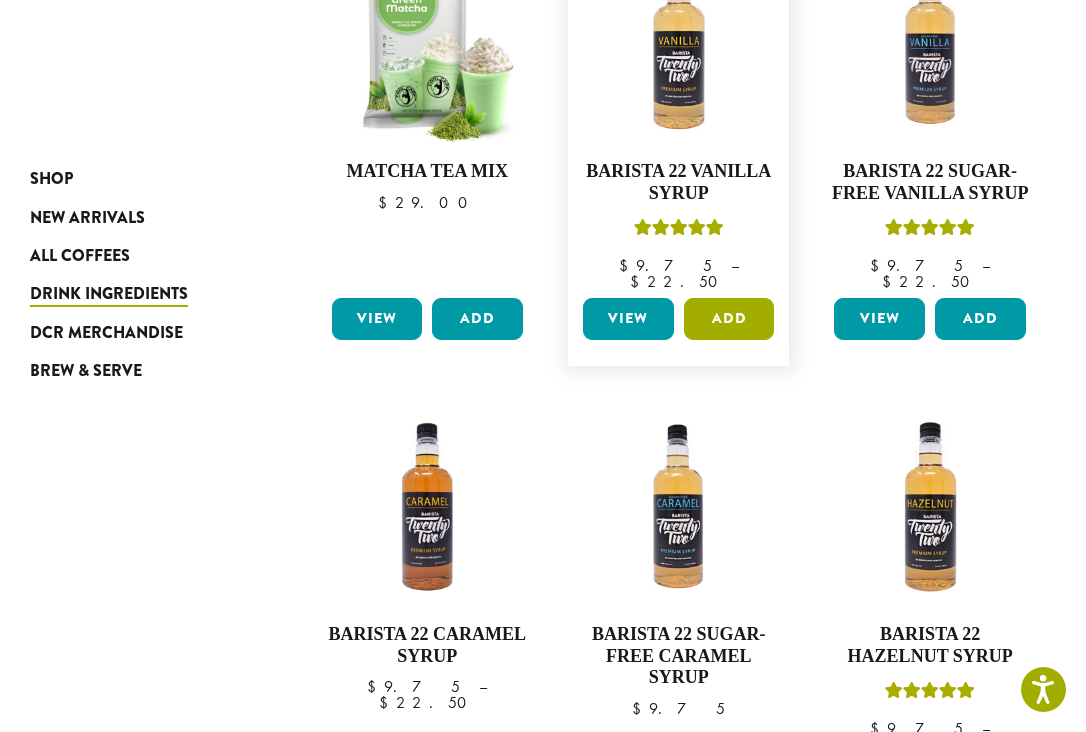 click on "Add" at bounding box center (729, 319) 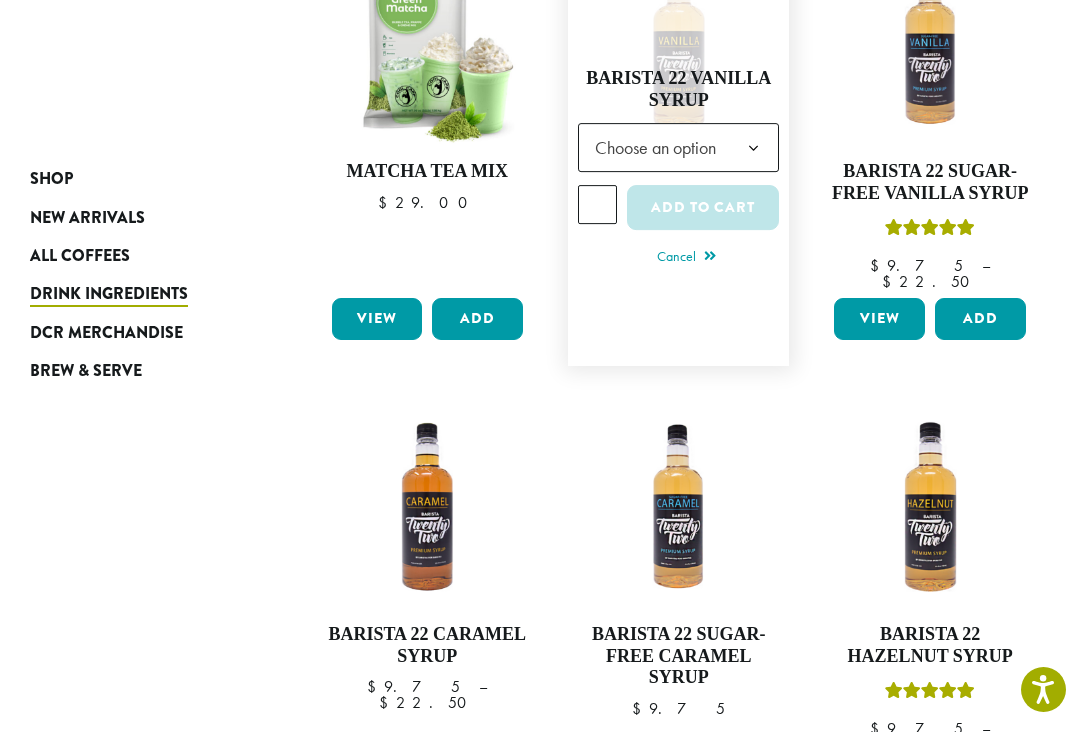 click on "Choose an option" 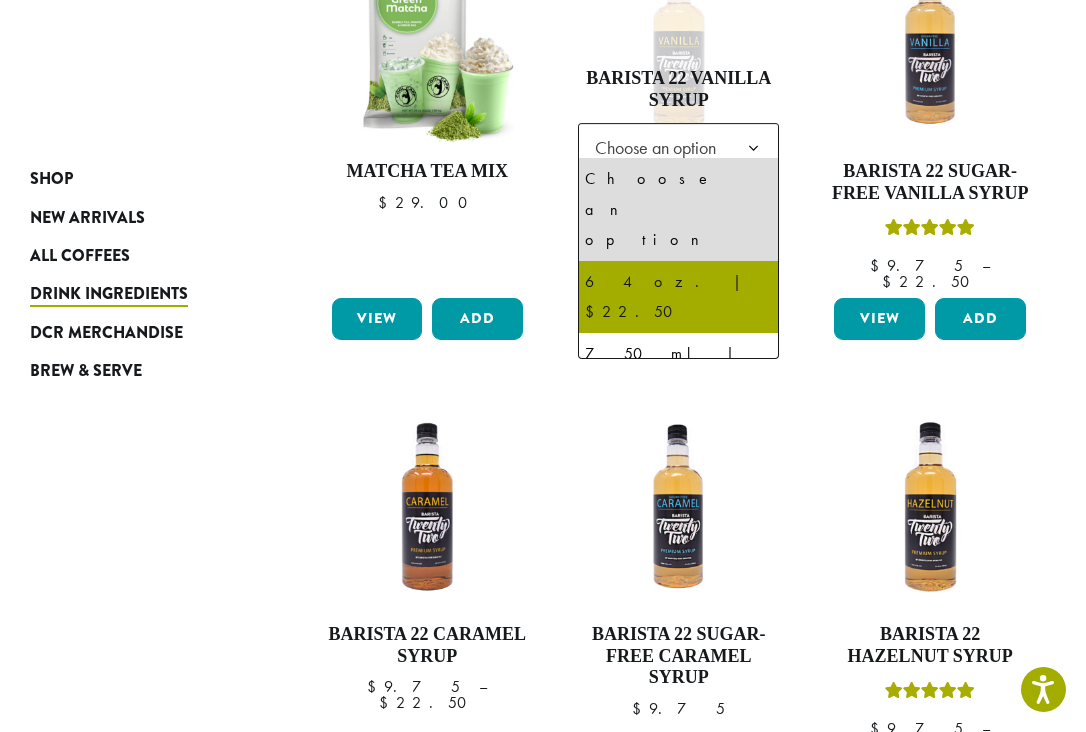 select on "*****" 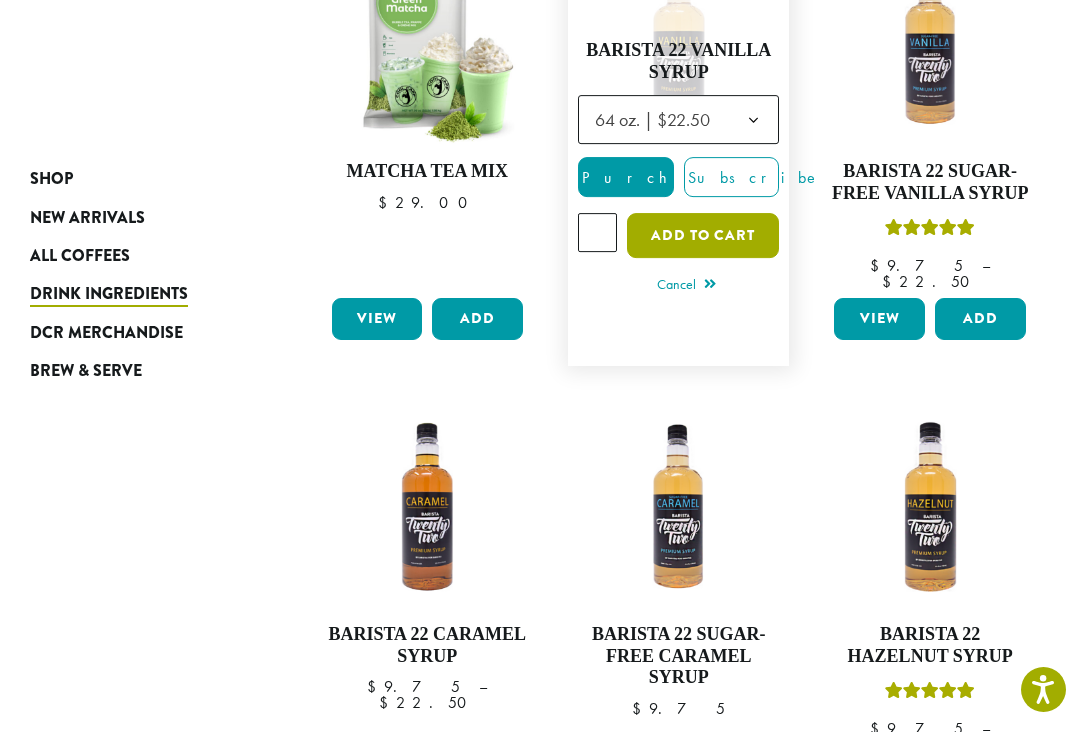 click on "Add to cart" 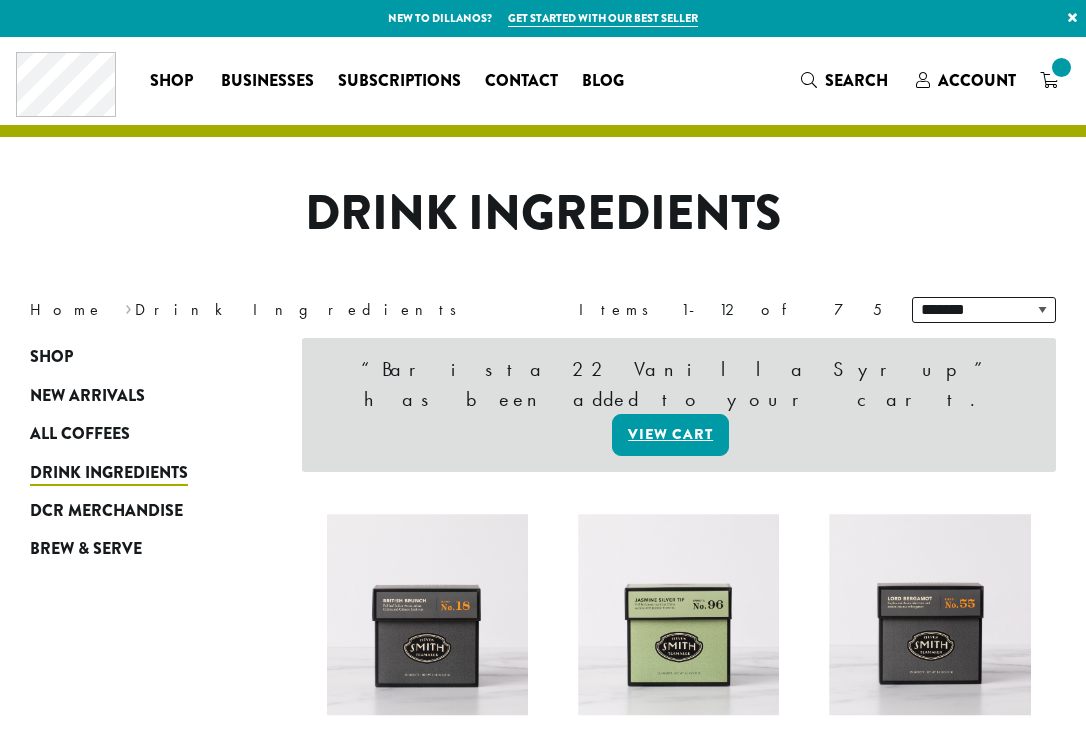 scroll, scrollTop: 0, scrollLeft: 0, axis: both 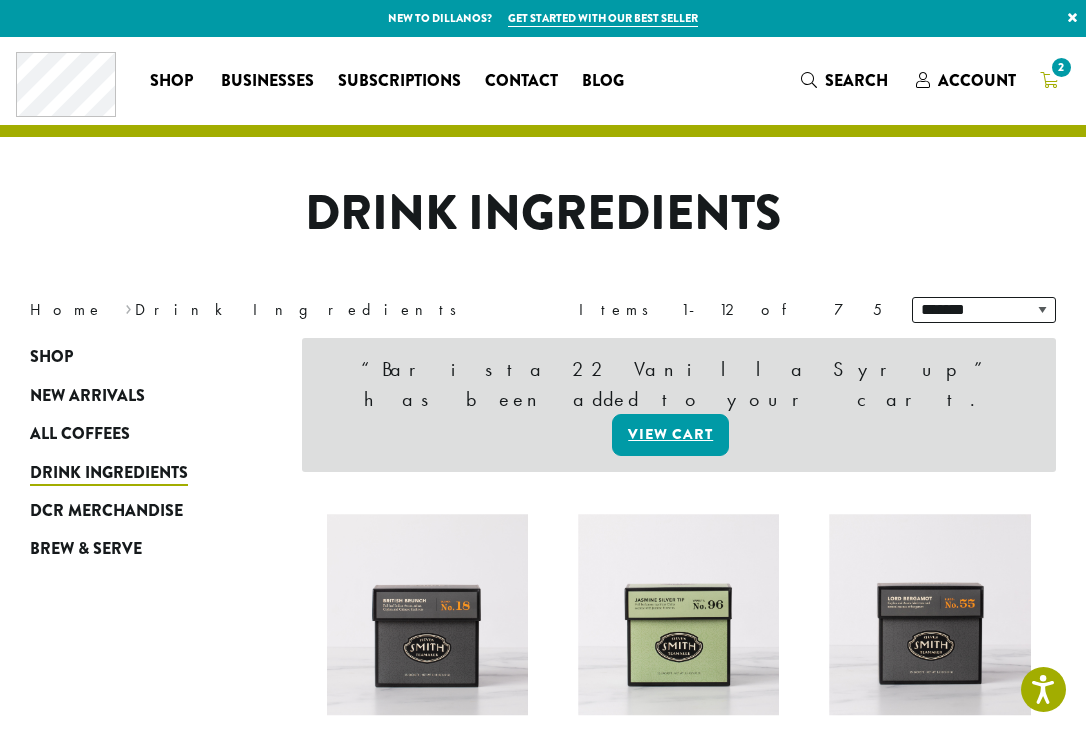click on "2" at bounding box center (1061, 67) 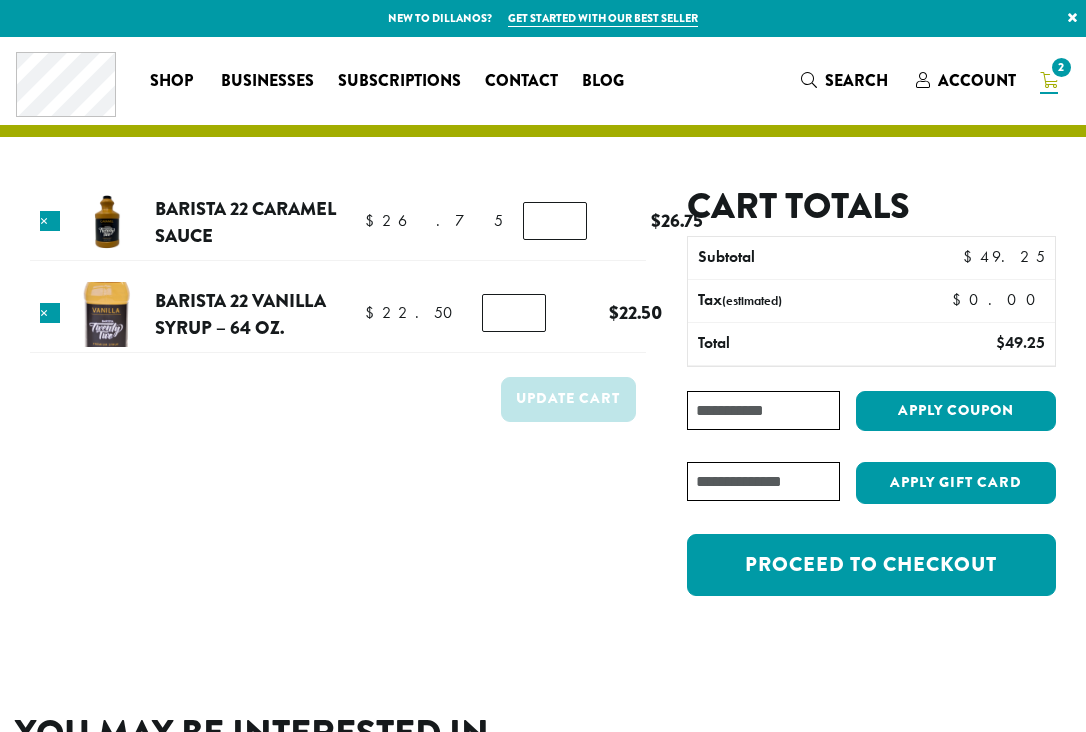 scroll, scrollTop: 1, scrollLeft: 0, axis: vertical 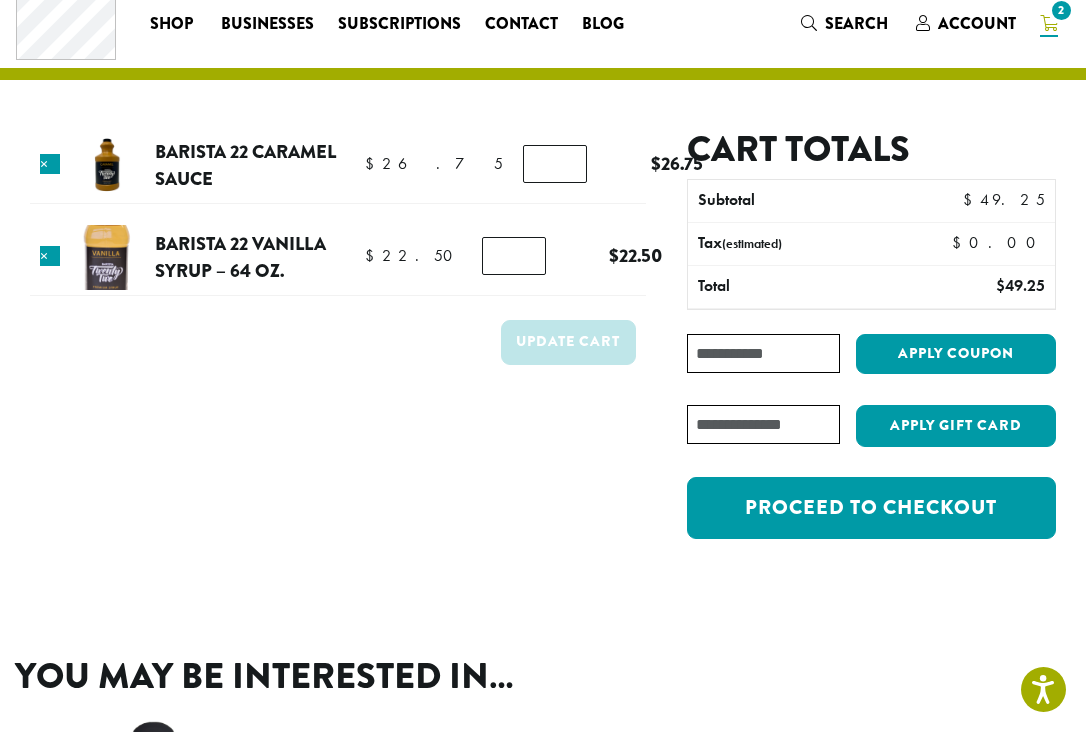 click at bounding box center (0, 1476) 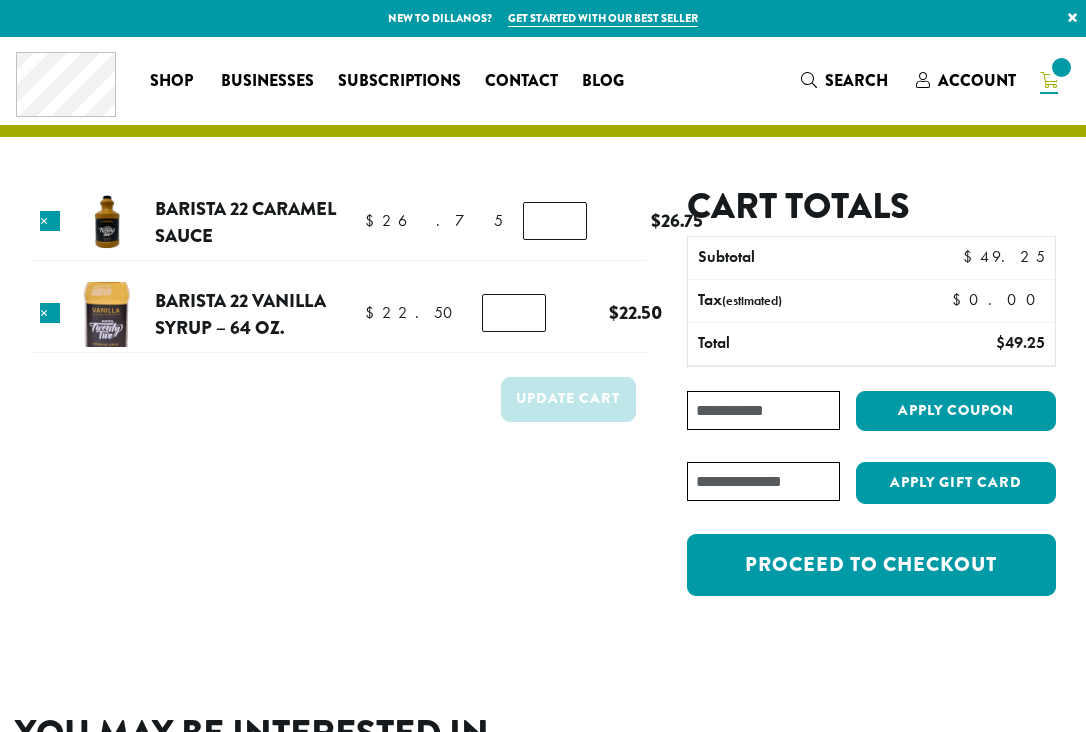 scroll, scrollTop: 57, scrollLeft: 0, axis: vertical 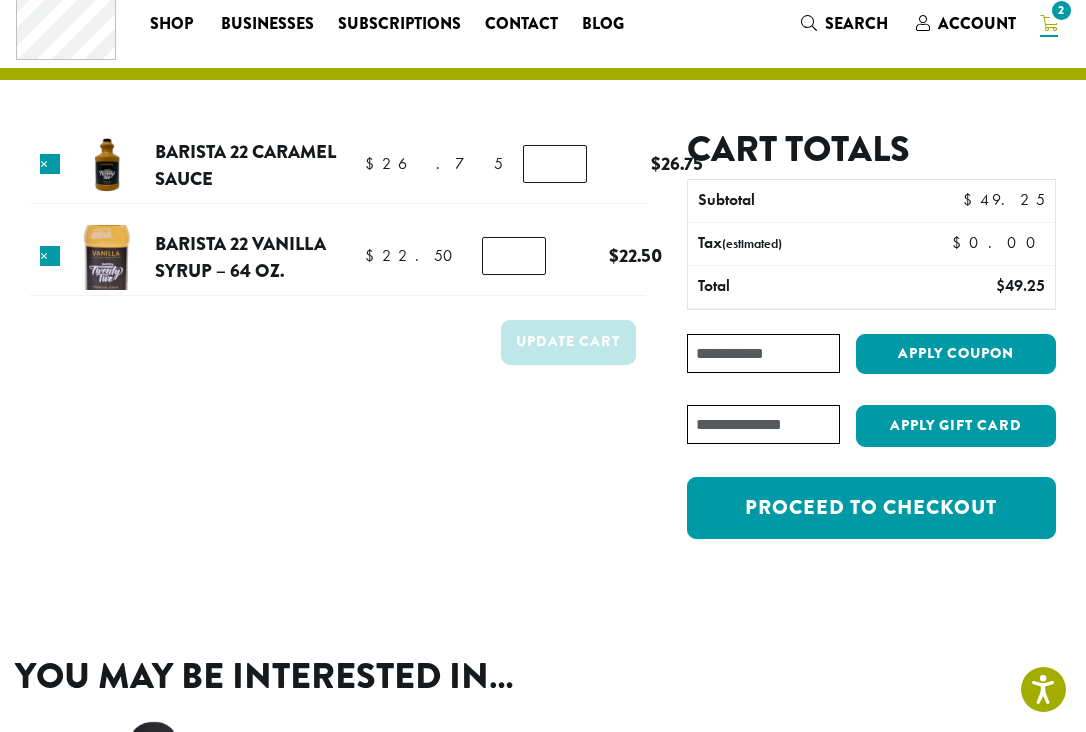 click at bounding box center (0, 1476) 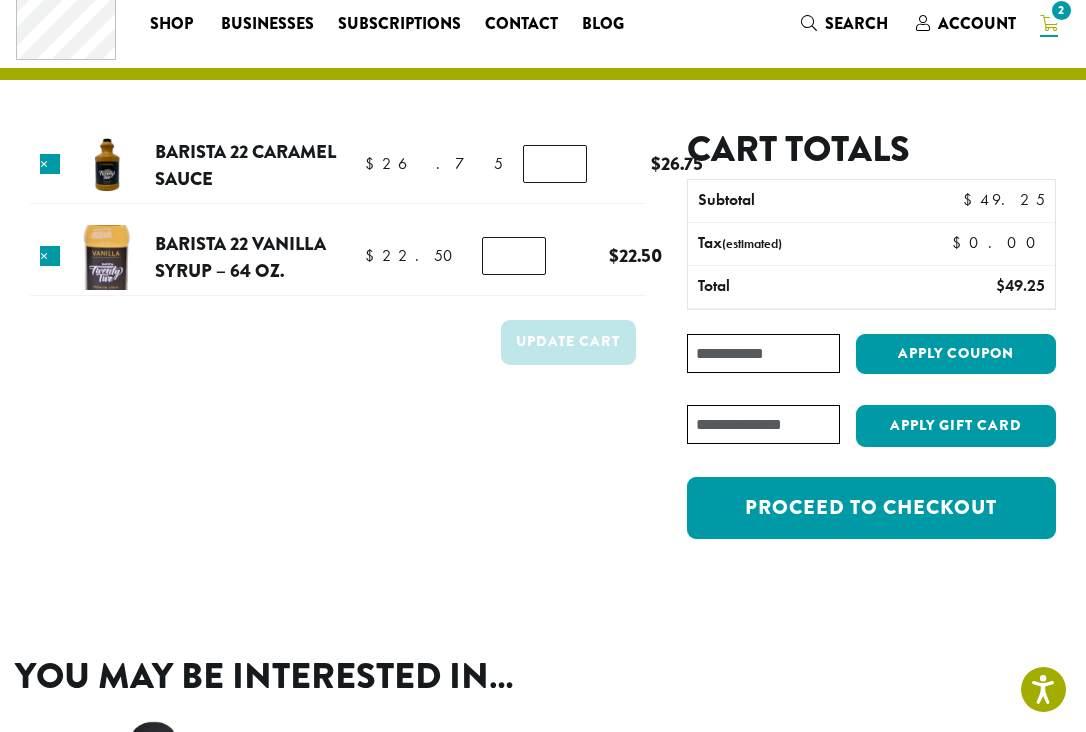 scroll, scrollTop: 0, scrollLeft: 0, axis: both 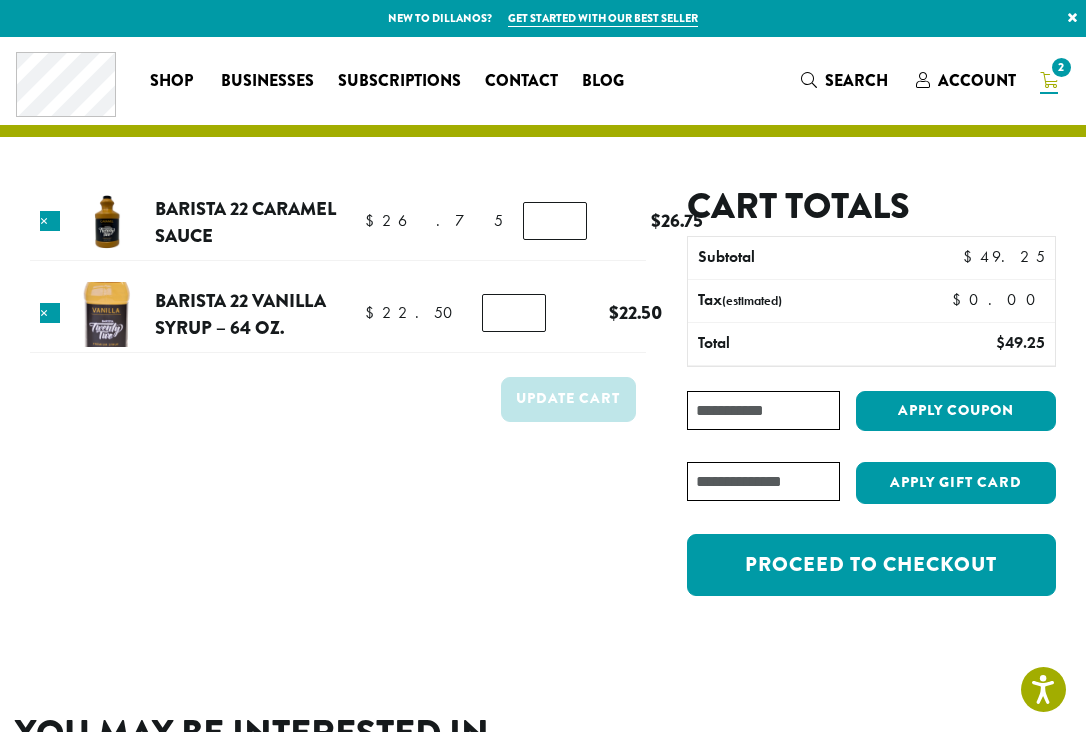 click on "Coupon:" at bounding box center [763, 410] 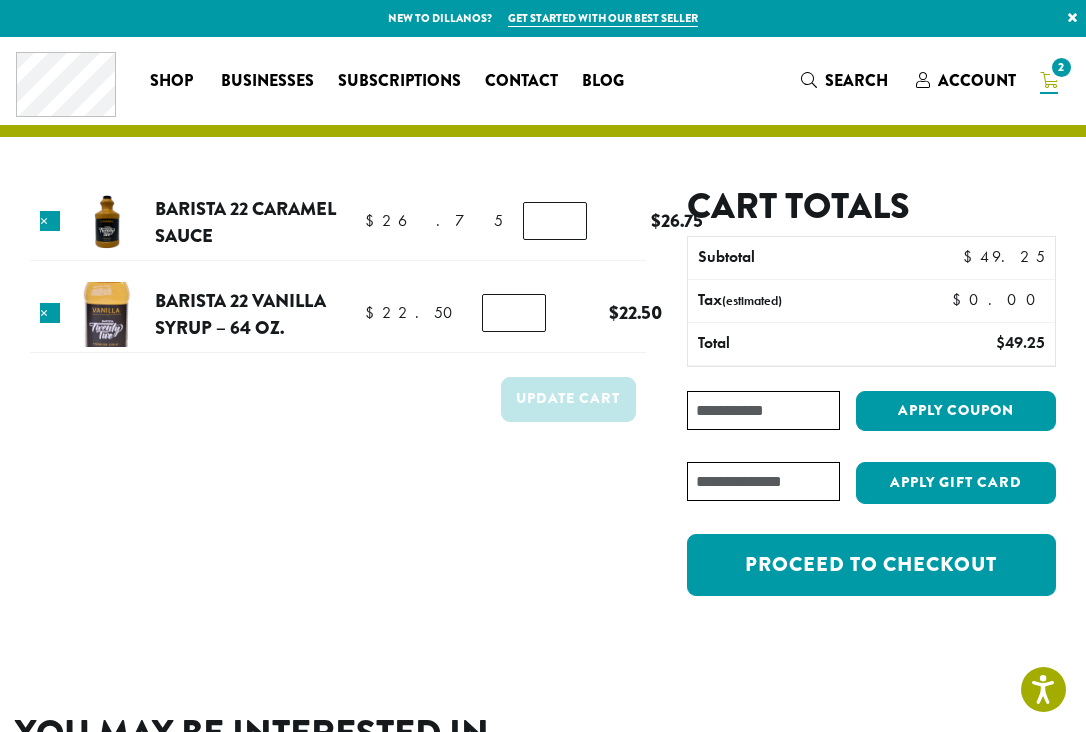 paste on "********" 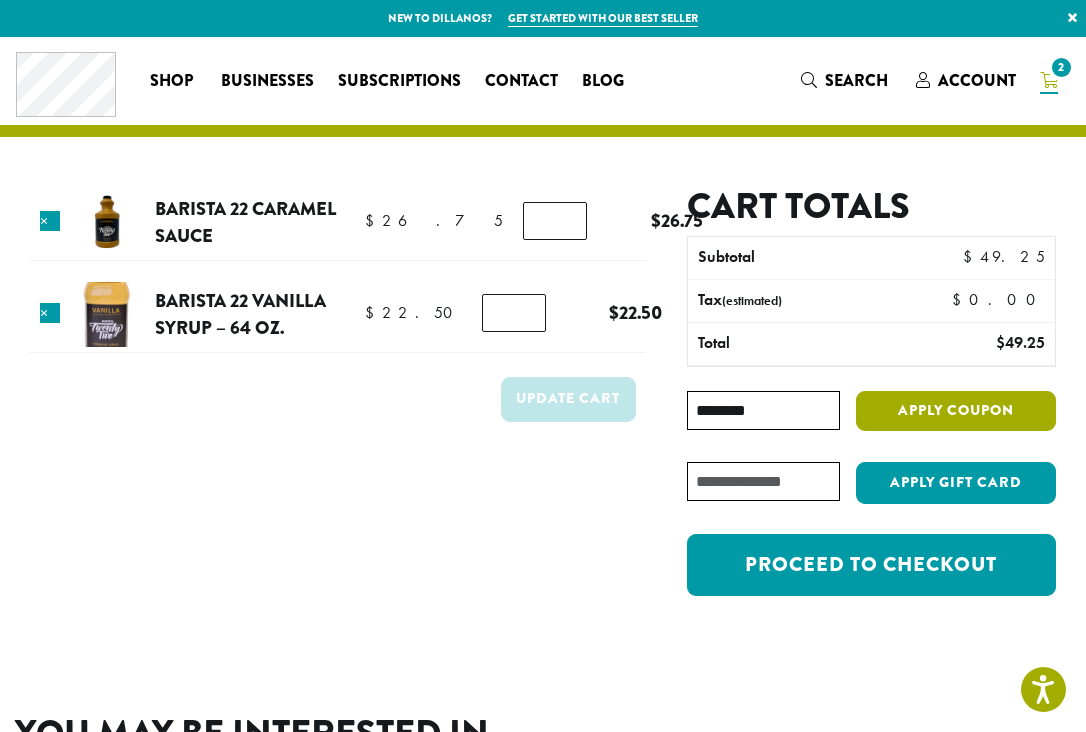 type on "********" 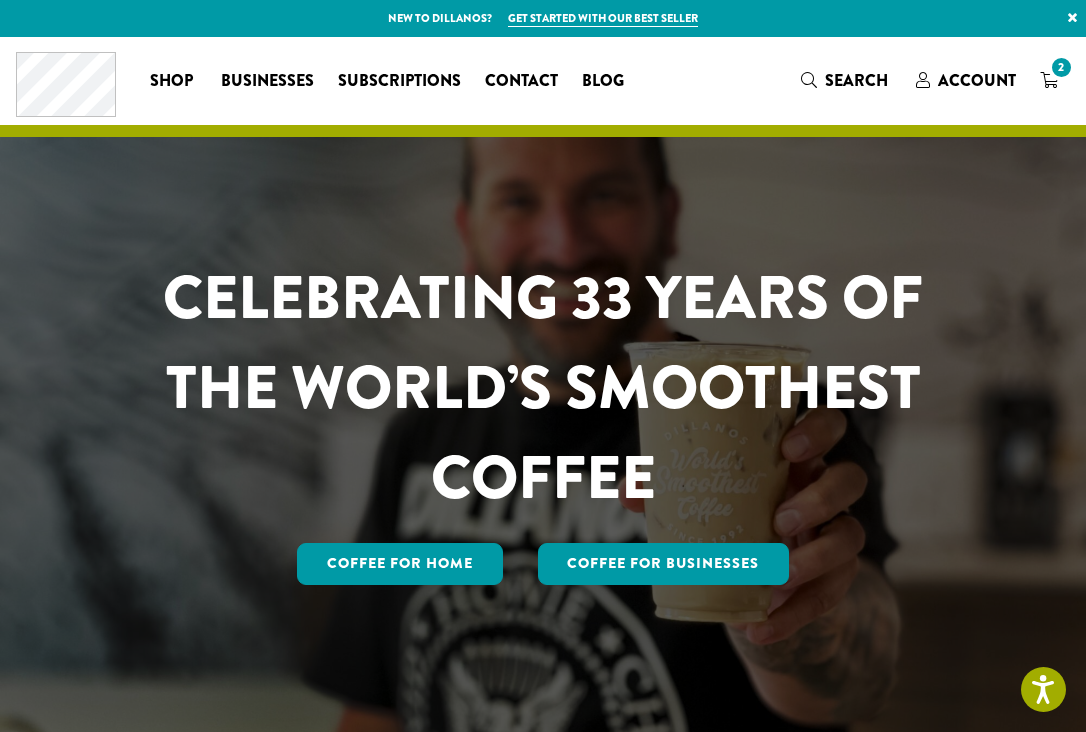 scroll, scrollTop: 0, scrollLeft: 0, axis: both 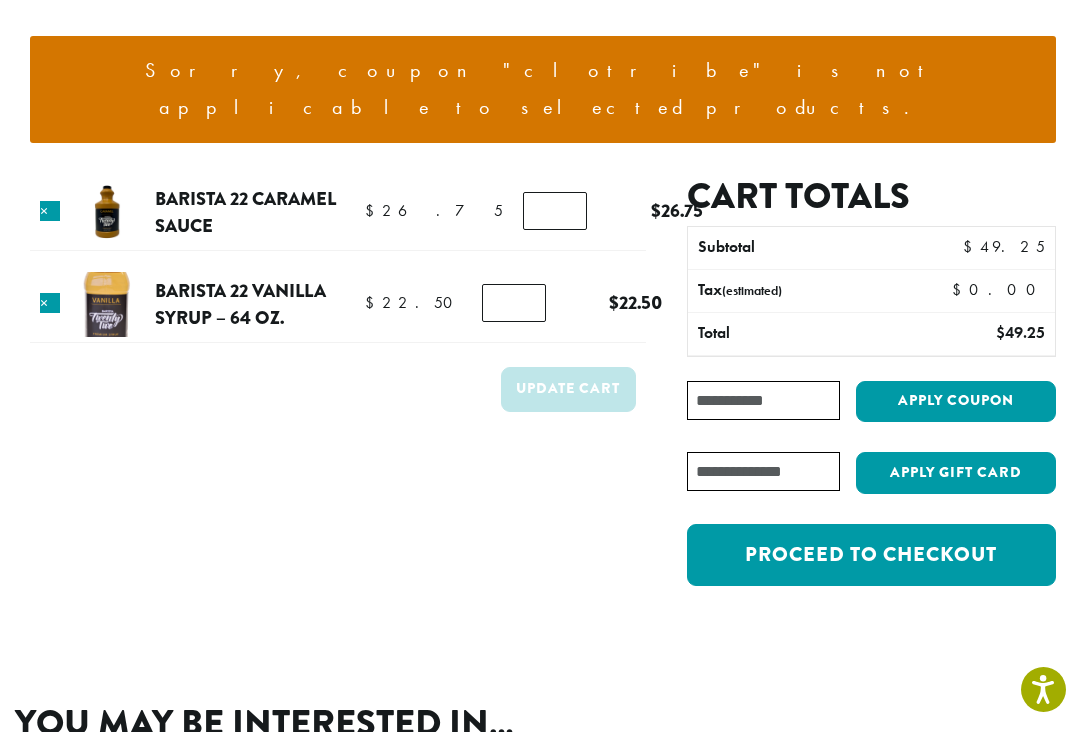 click on "Coupon:" at bounding box center (763, 400) 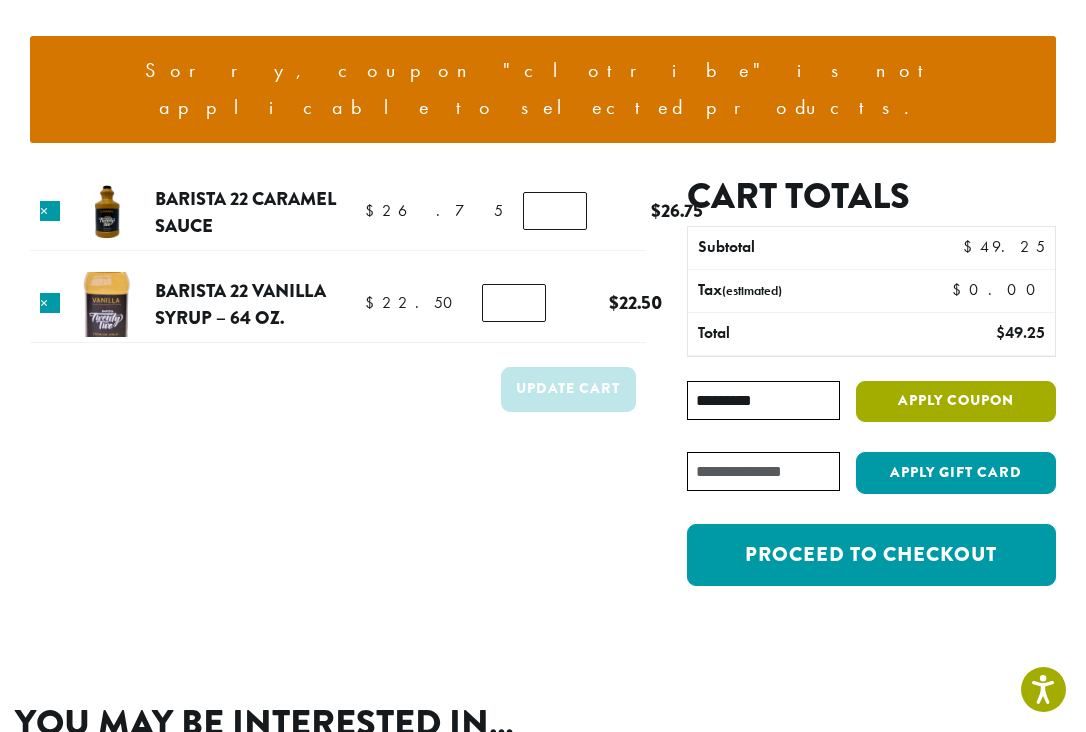 type on "*********" 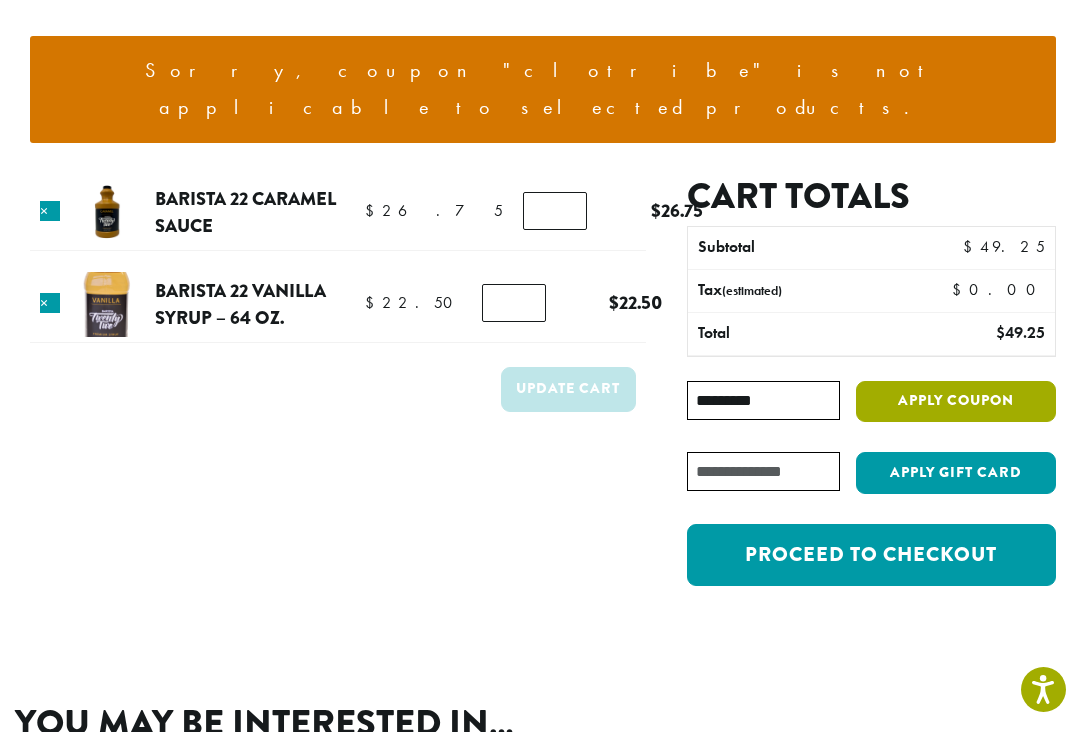 click on "Apply coupon" at bounding box center [956, 401] 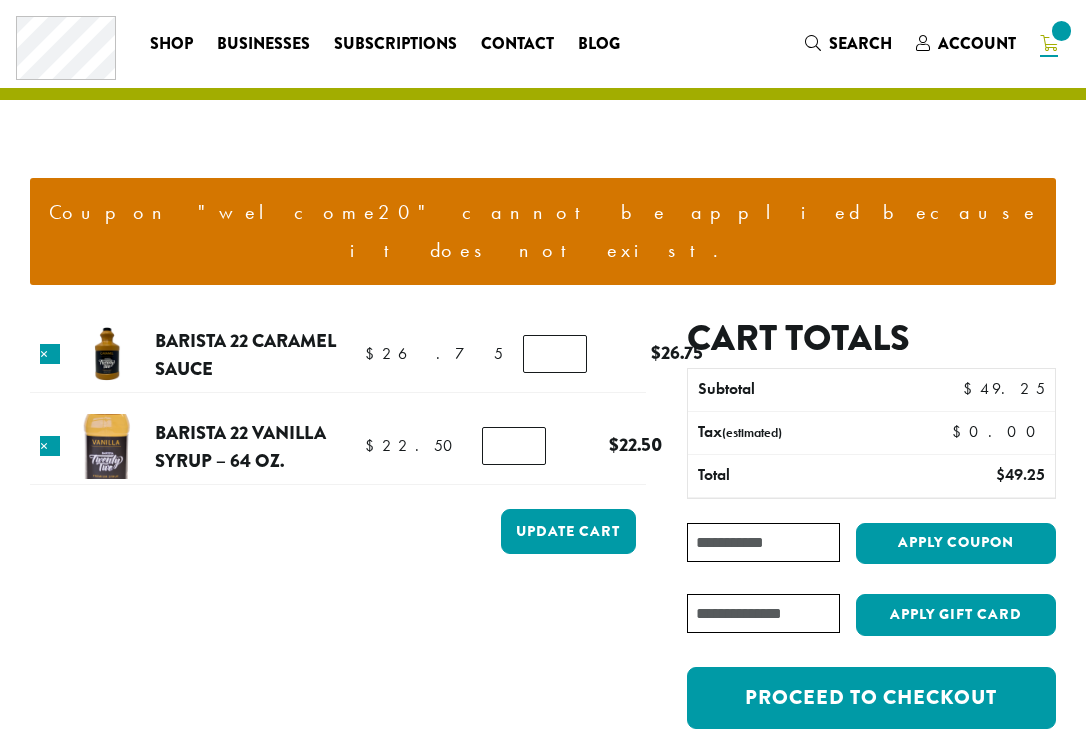 scroll, scrollTop: 0, scrollLeft: 0, axis: both 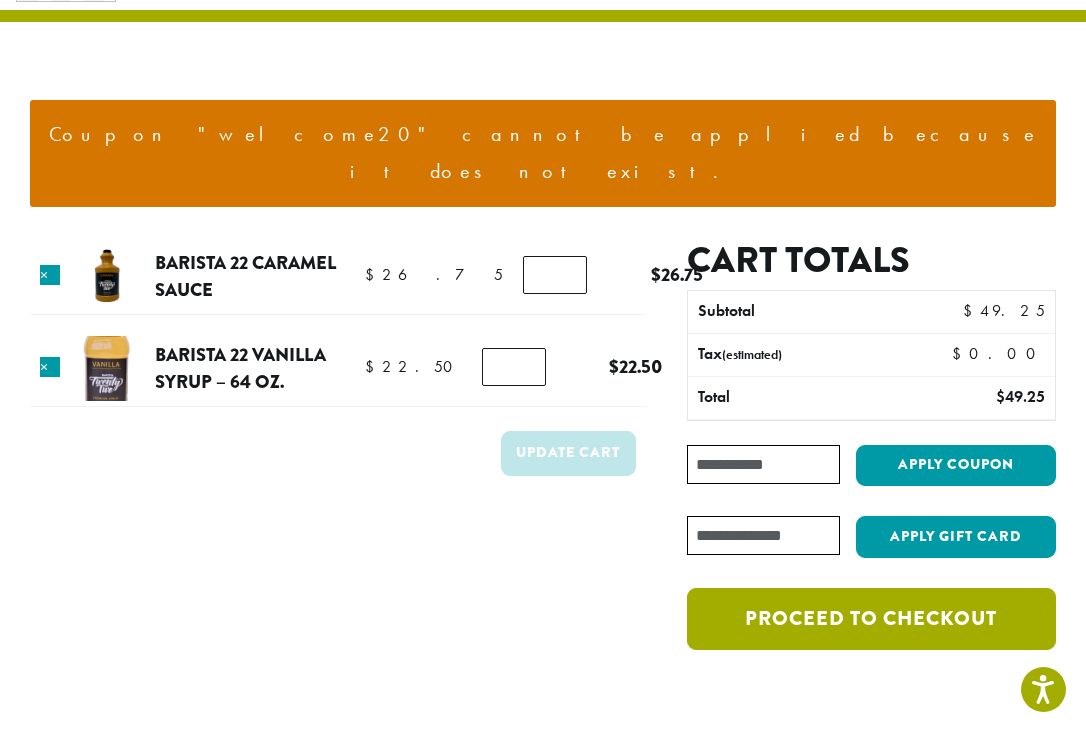 click on "Proceed to checkout" at bounding box center [871, 619] 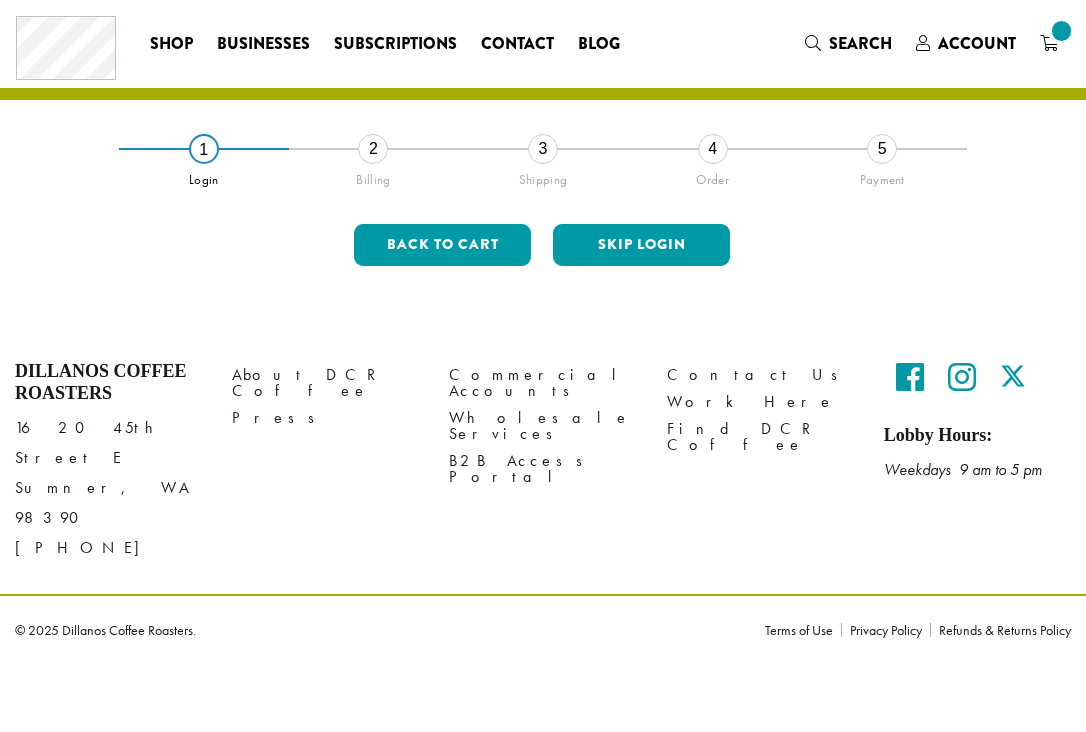 scroll, scrollTop: 0, scrollLeft: 0, axis: both 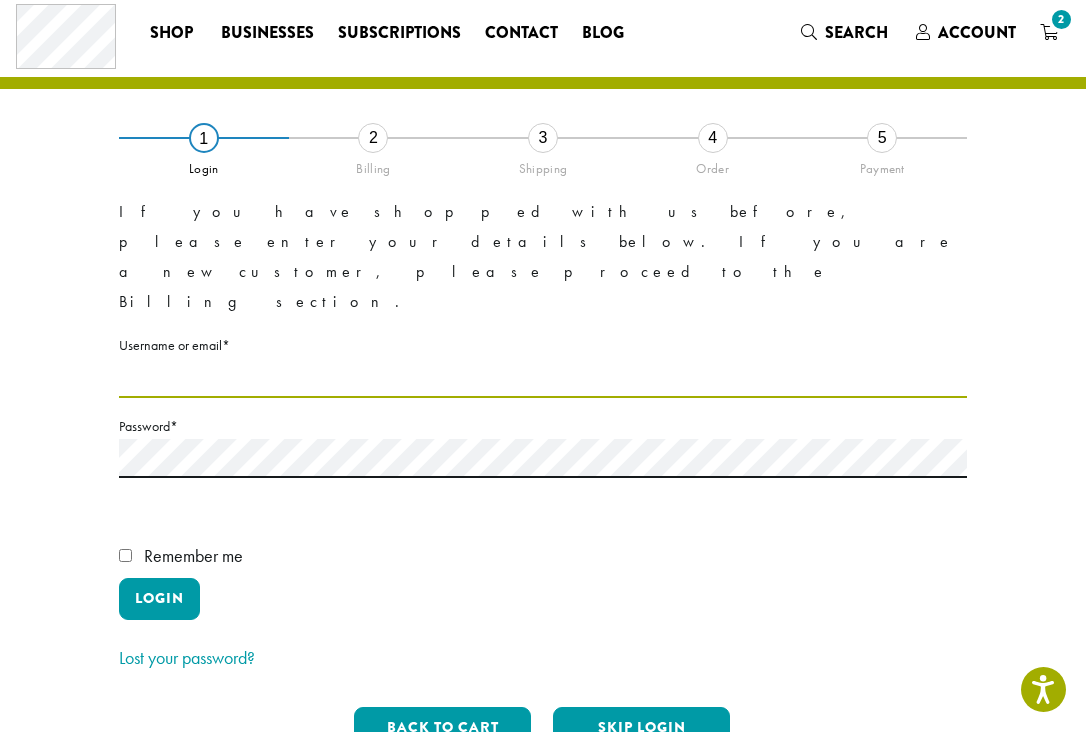 type on "**********" 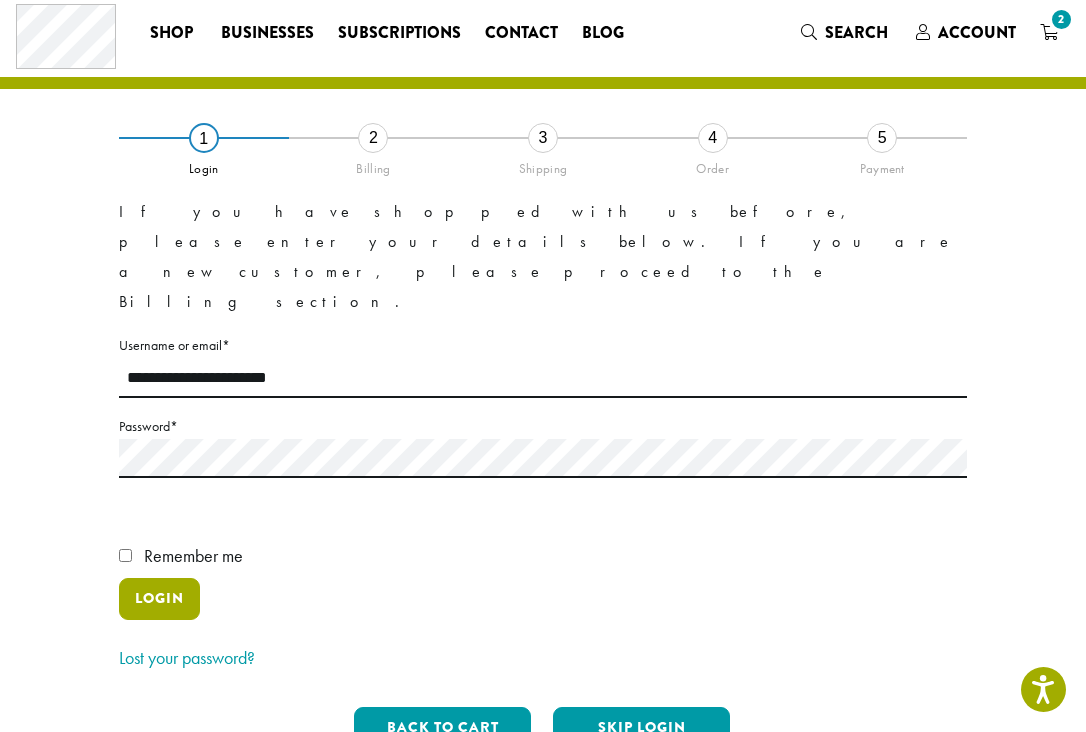 click on "Login" at bounding box center [159, 599] 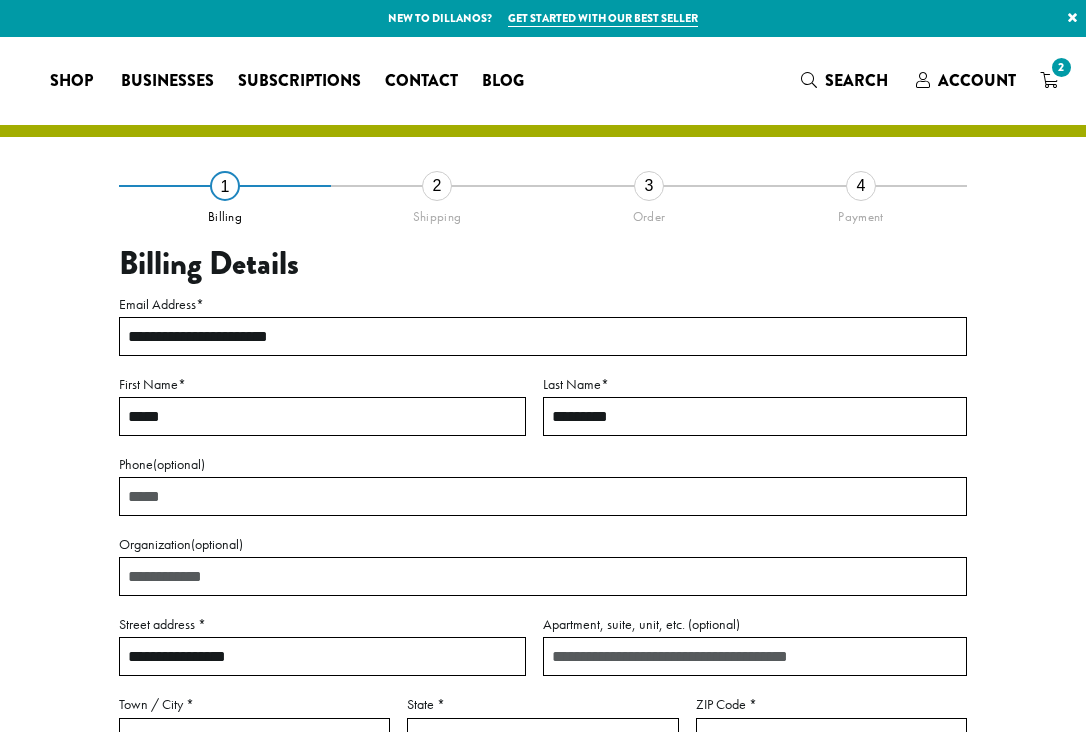 select on "**" 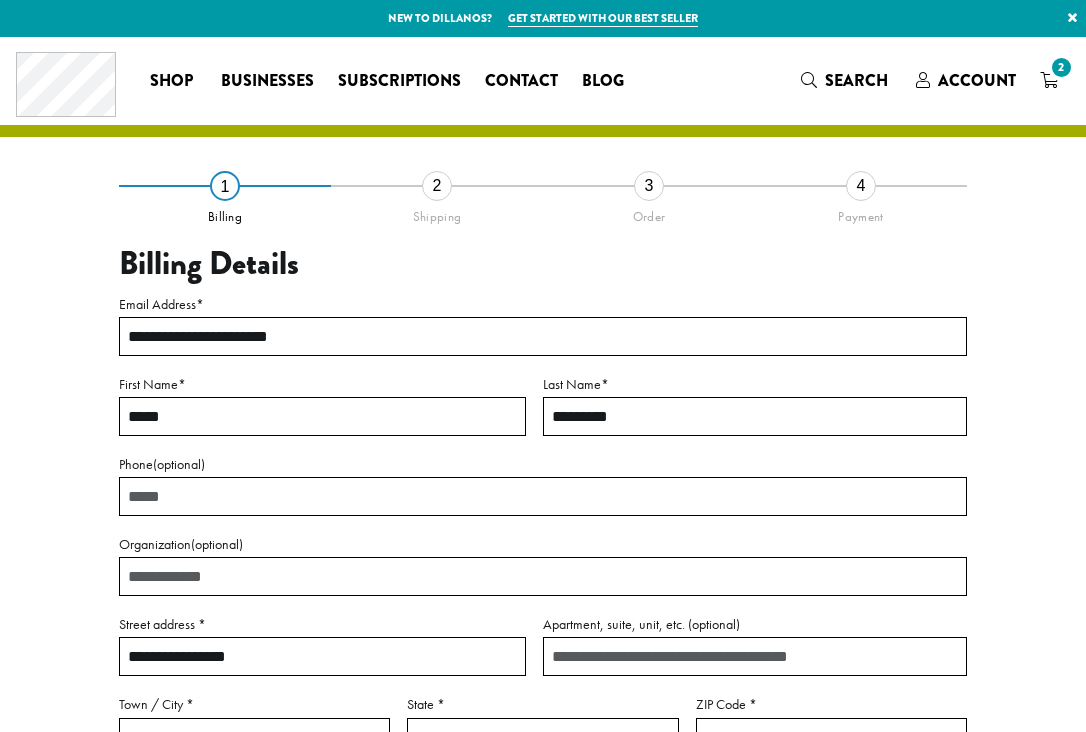 scroll, scrollTop: 0, scrollLeft: 0, axis: both 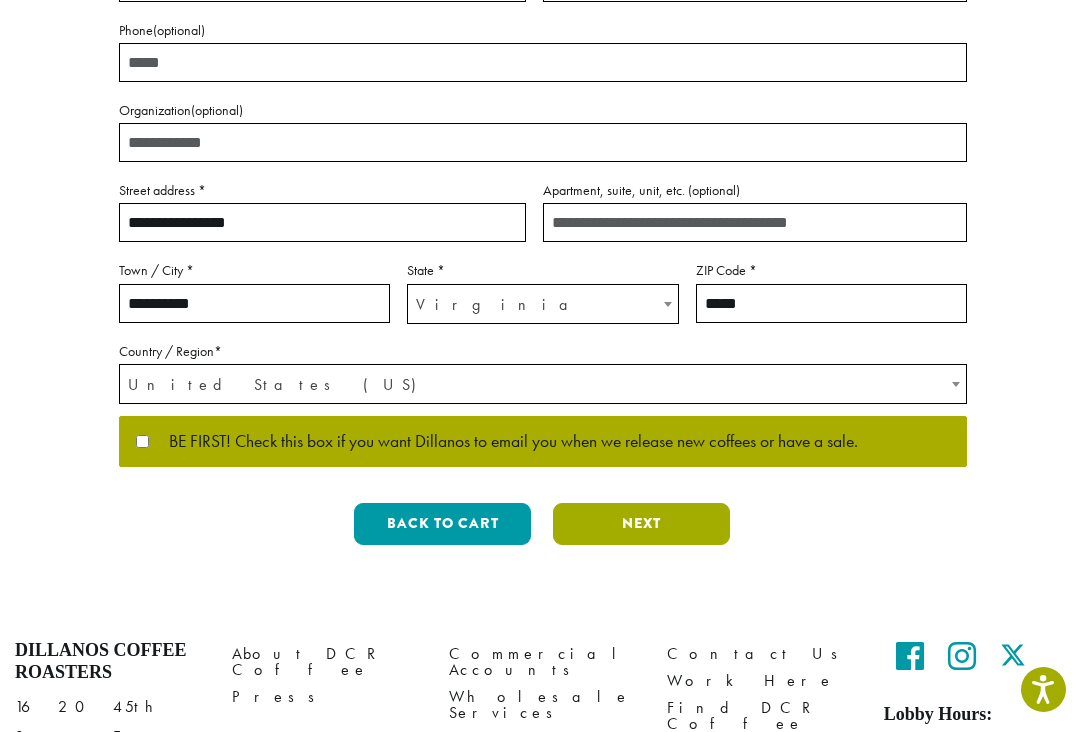 click on "Next" at bounding box center [641, 524] 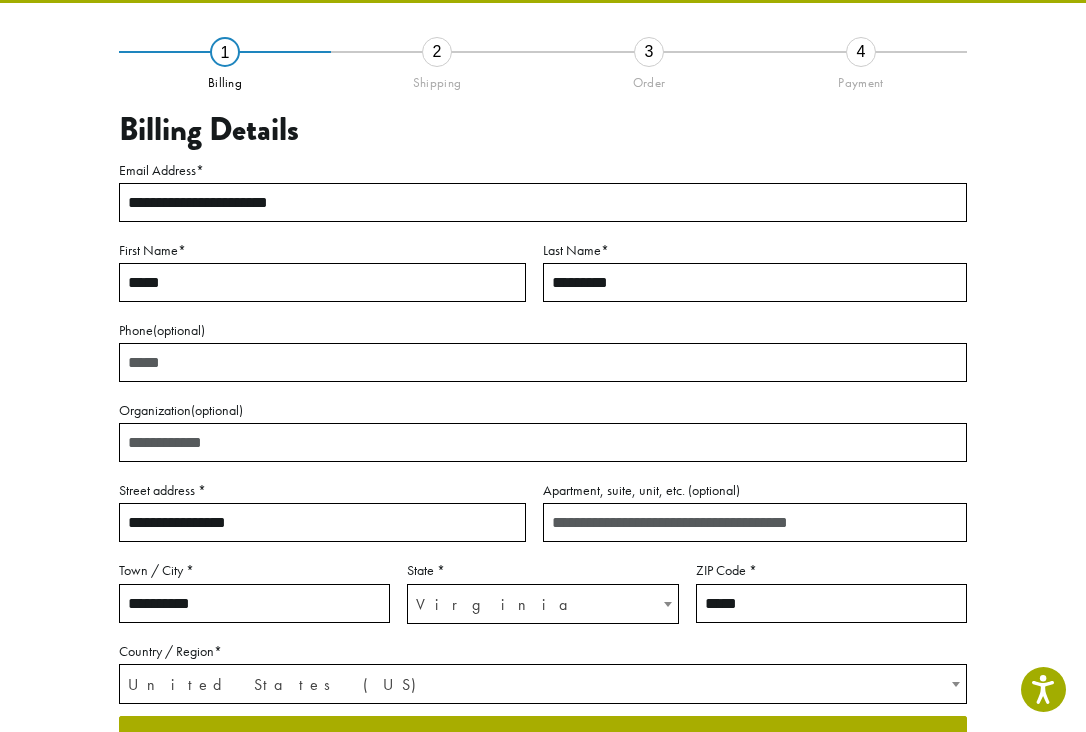 scroll, scrollTop: 114, scrollLeft: 0, axis: vertical 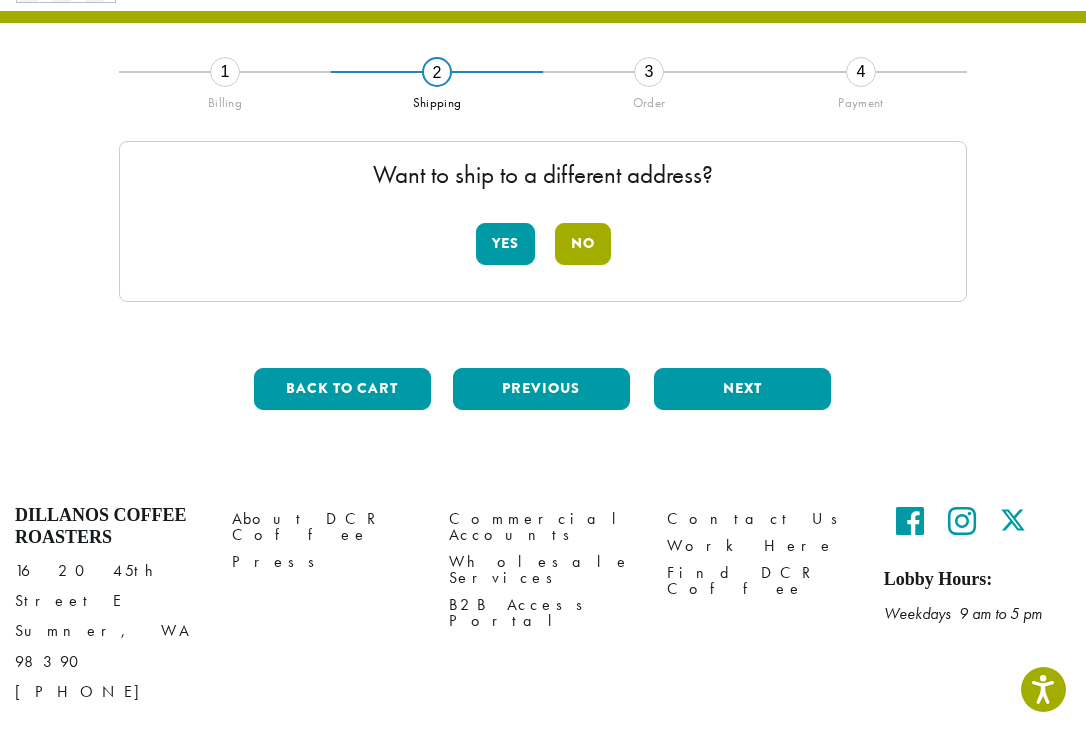 click on "No" at bounding box center [583, 244] 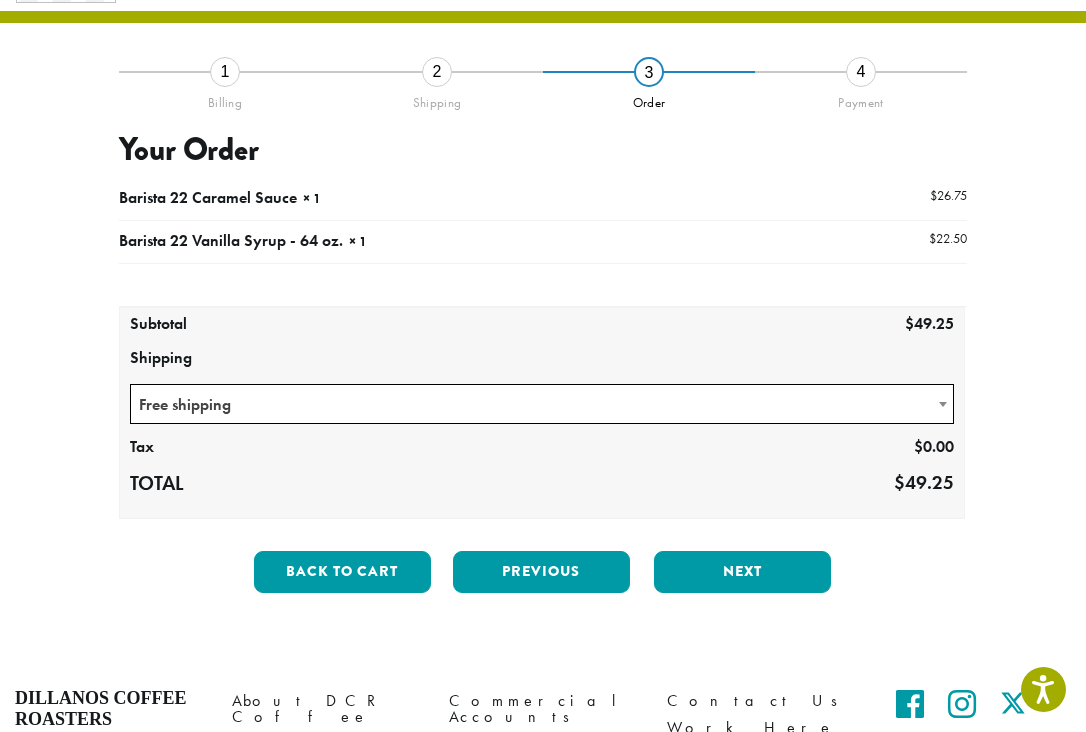 click on "Free shipping" at bounding box center (542, 404) 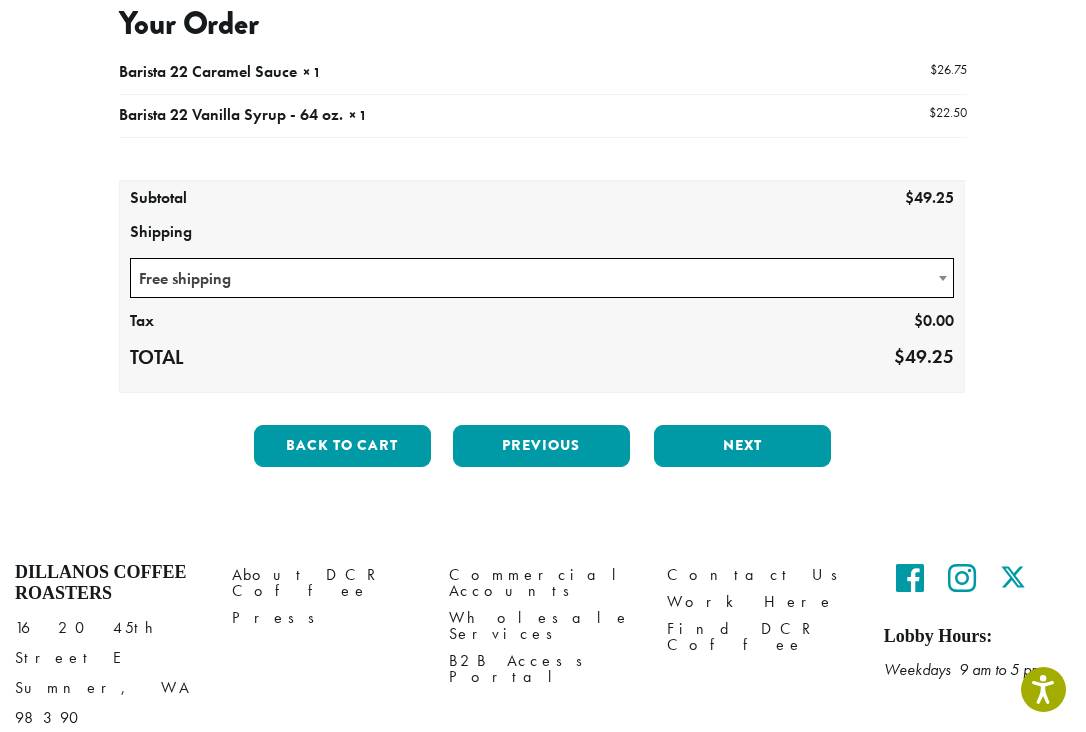 scroll, scrollTop: 246, scrollLeft: 0, axis: vertical 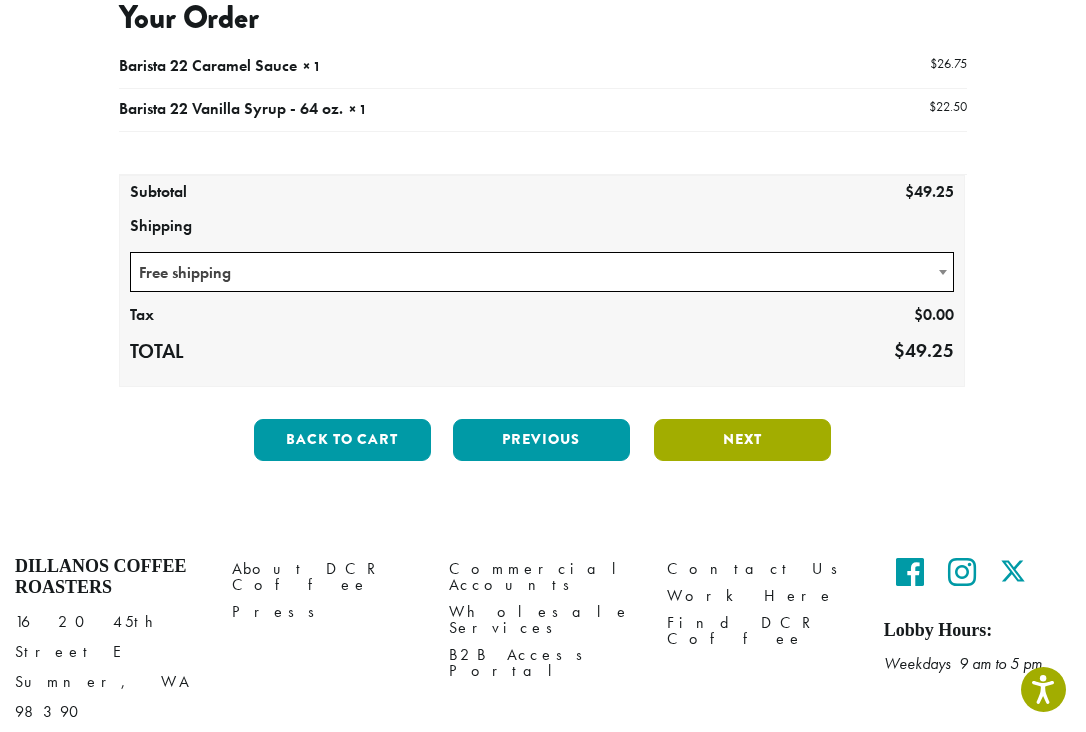 click on "Next" at bounding box center [742, 440] 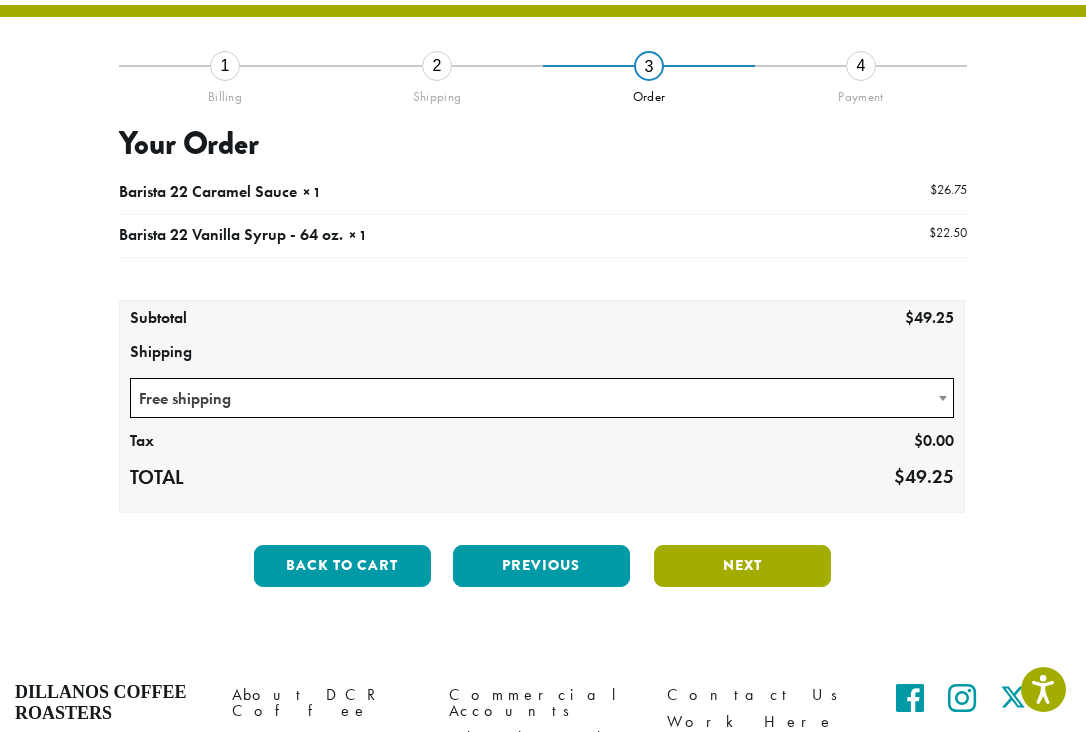 scroll, scrollTop: 114, scrollLeft: 0, axis: vertical 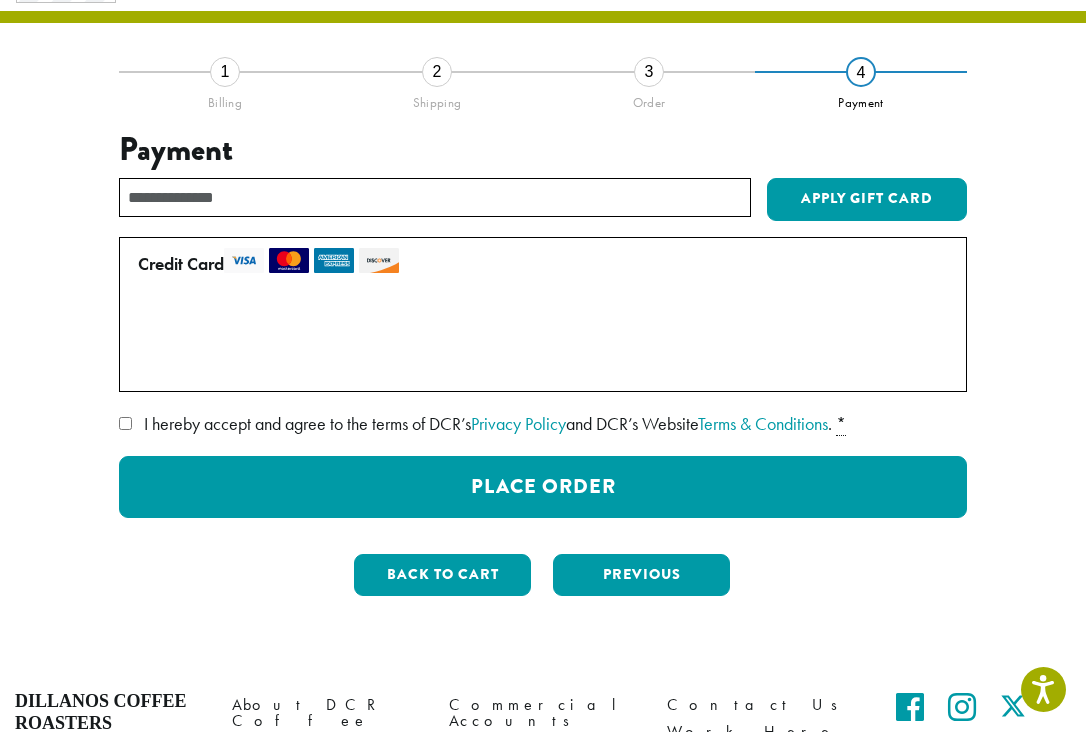 click on "2" at bounding box center (437, 72) 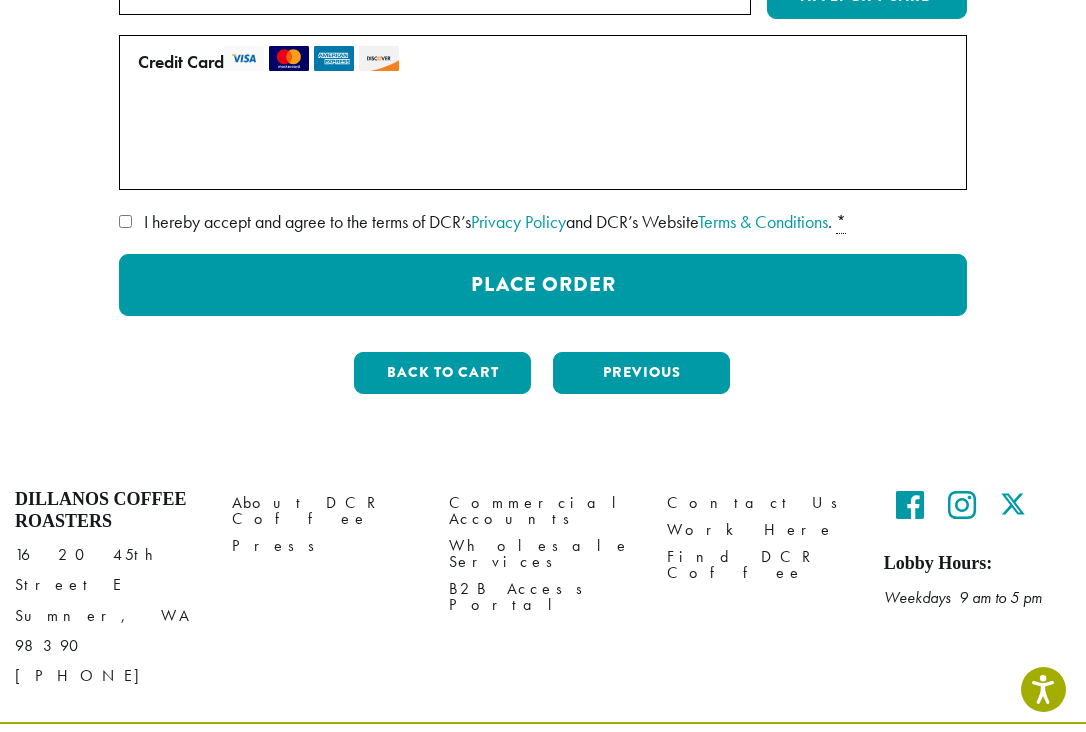 scroll, scrollTop: 0, scrollLeft: 0, axis: both 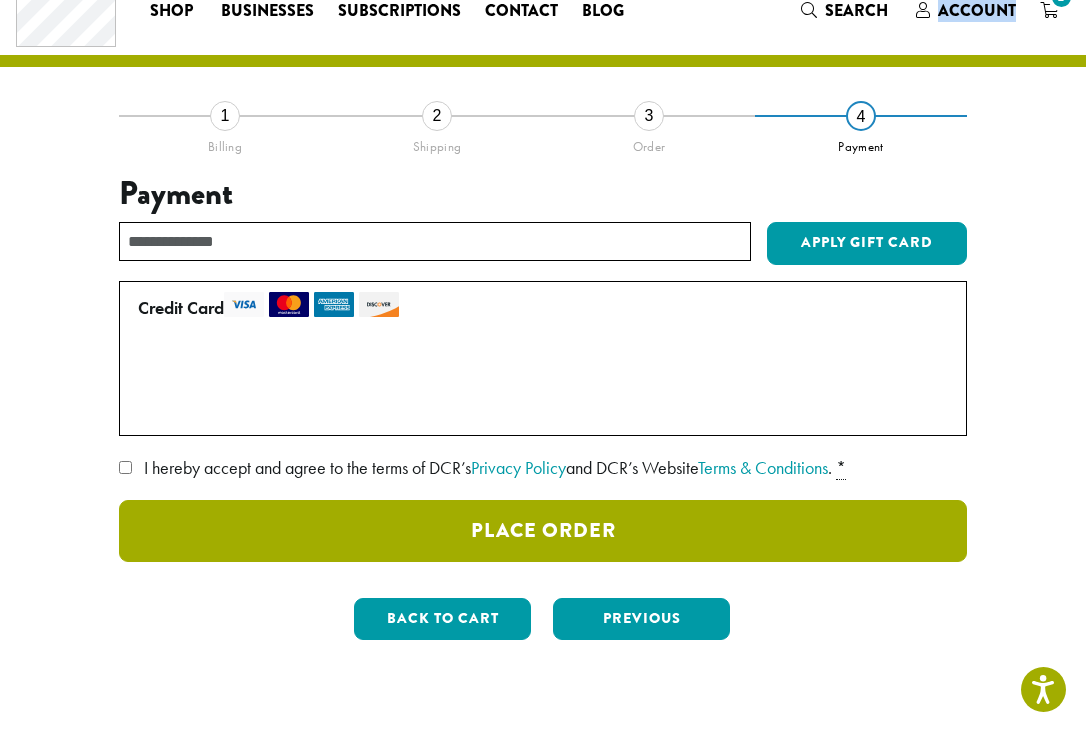 click on "Place Order" at bounding box center [543, 531] 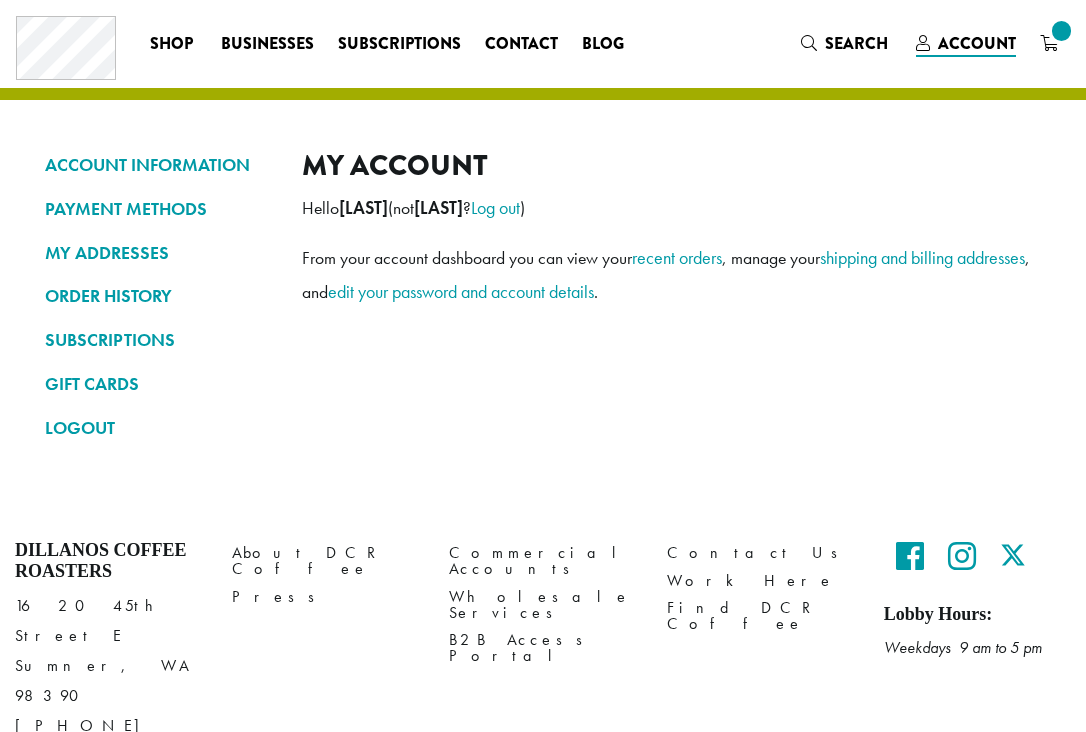 scroll, scrollTop: 0, scrollLeft: 0, axis: both 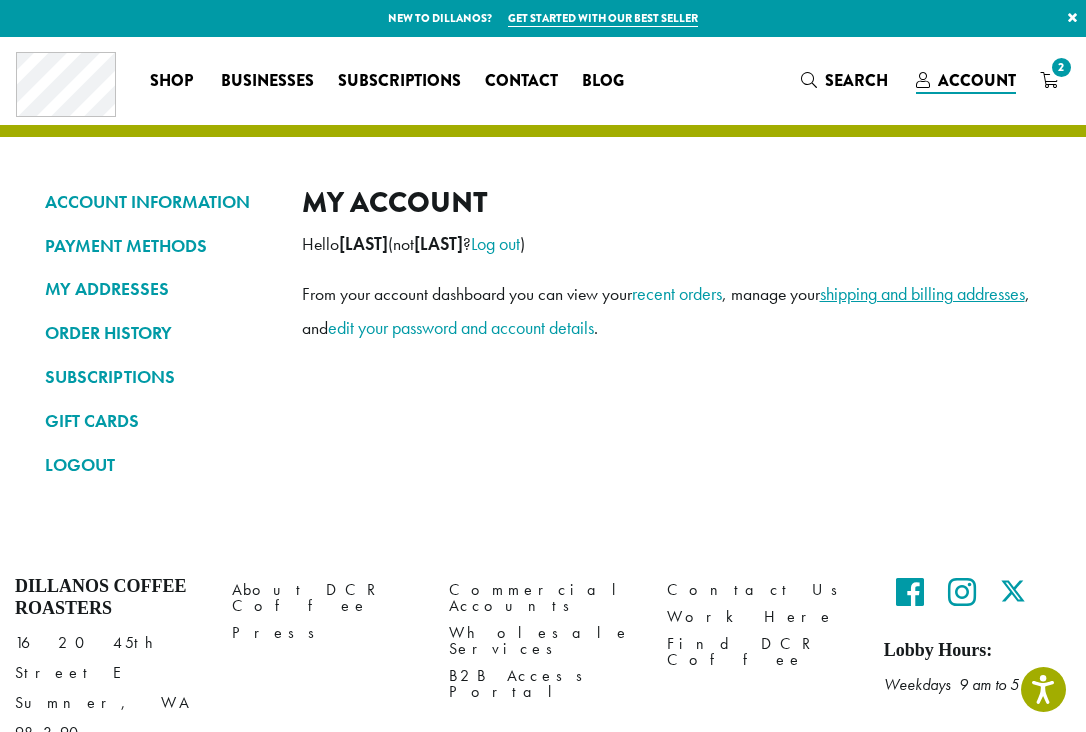 click on "shipping and billing addresses" at bounding box center [922, 293] 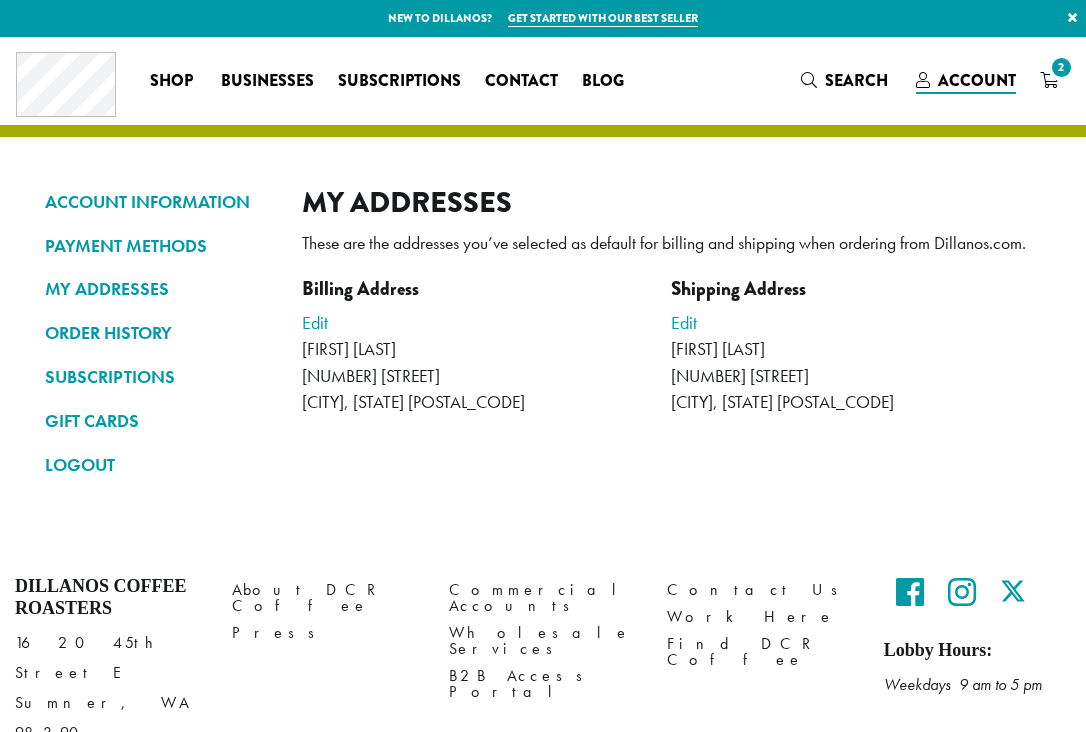 scroll, scrollTop: 0, scrollLeft: 0, axis: both 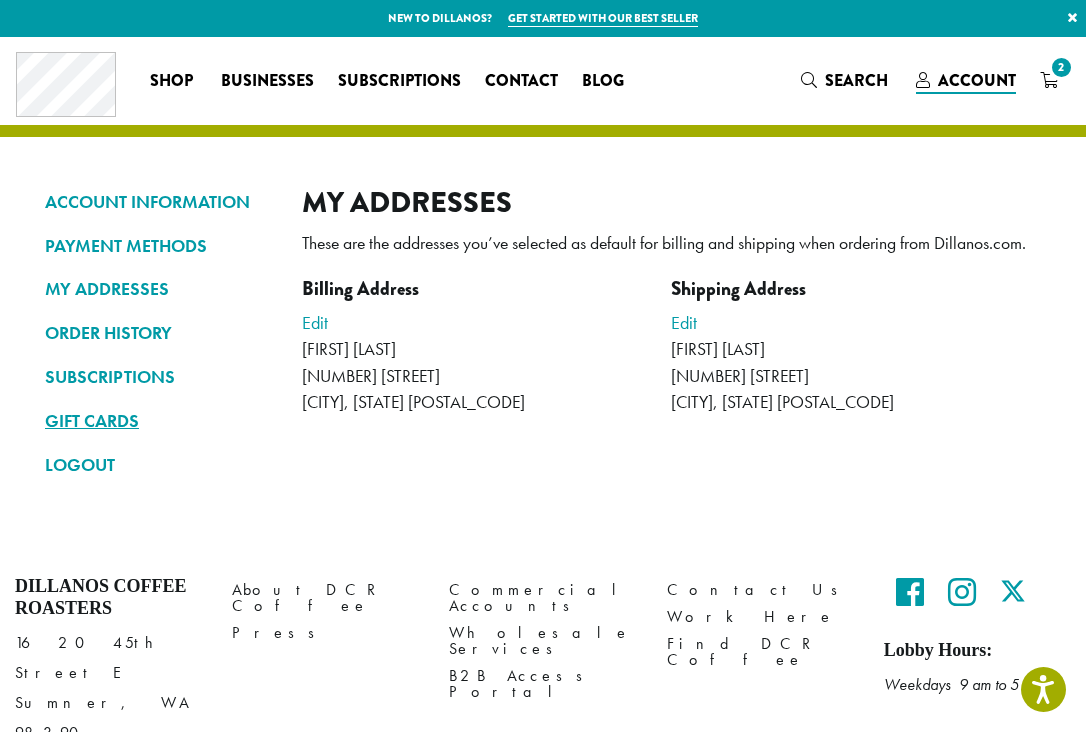 click on "GIFT CARDS" at bounding box center (158, 421) 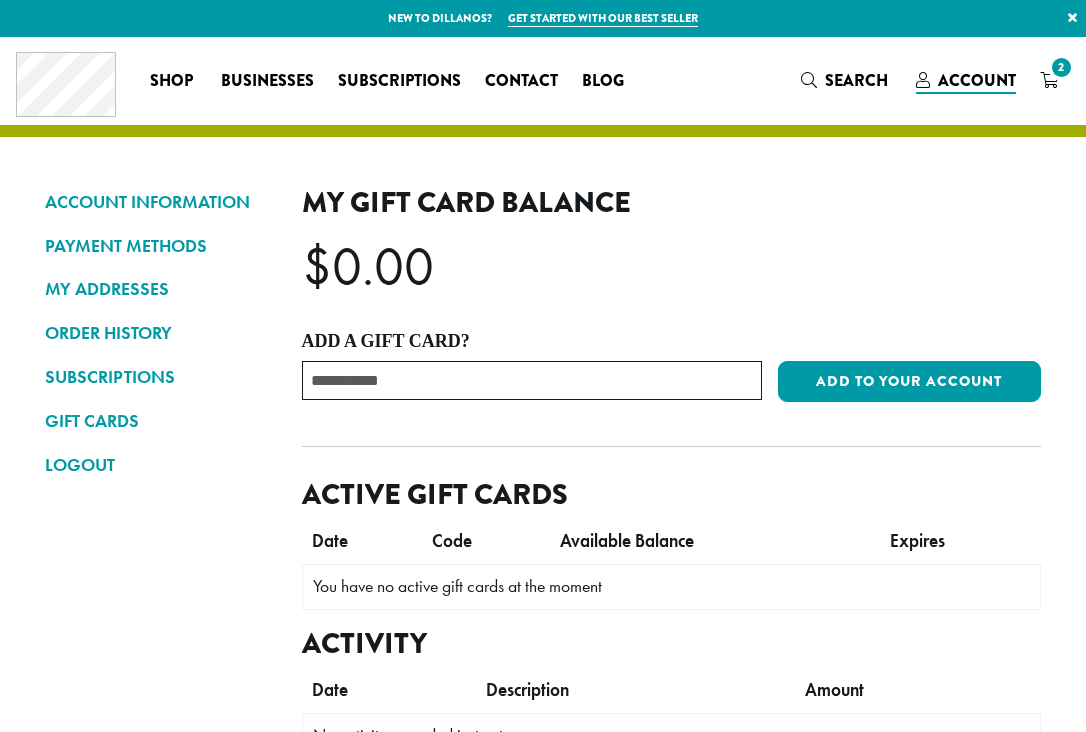 scroll, scrollTop: 0, scrollLeft: 0, axis: both 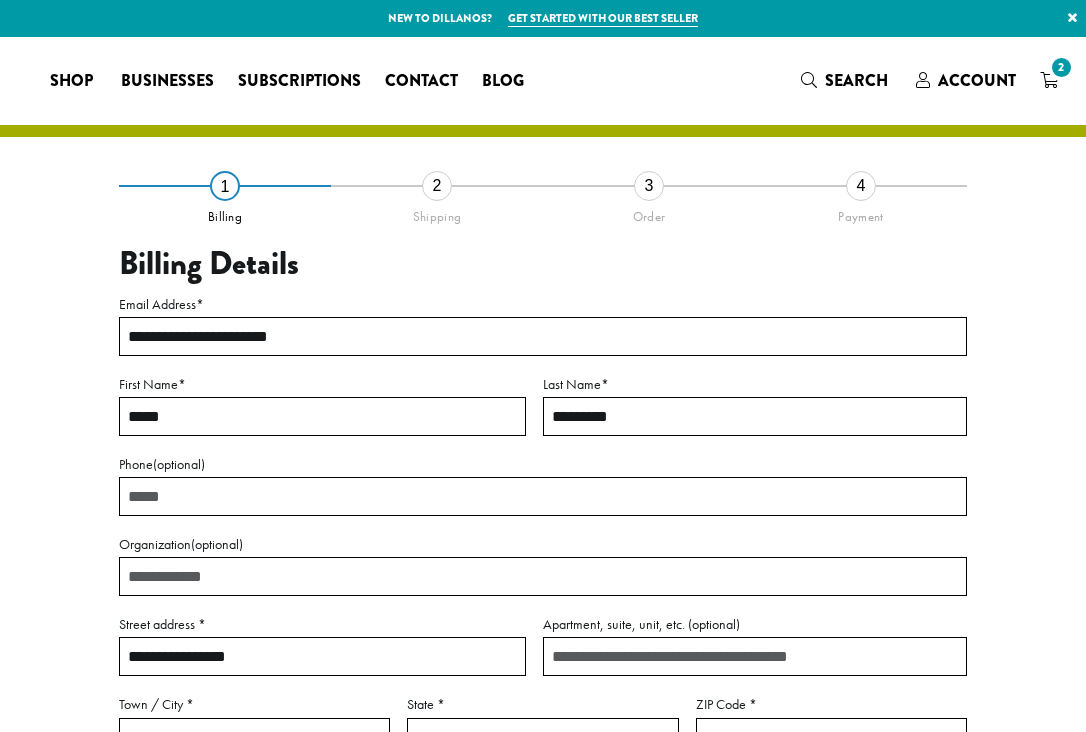 select on "**" 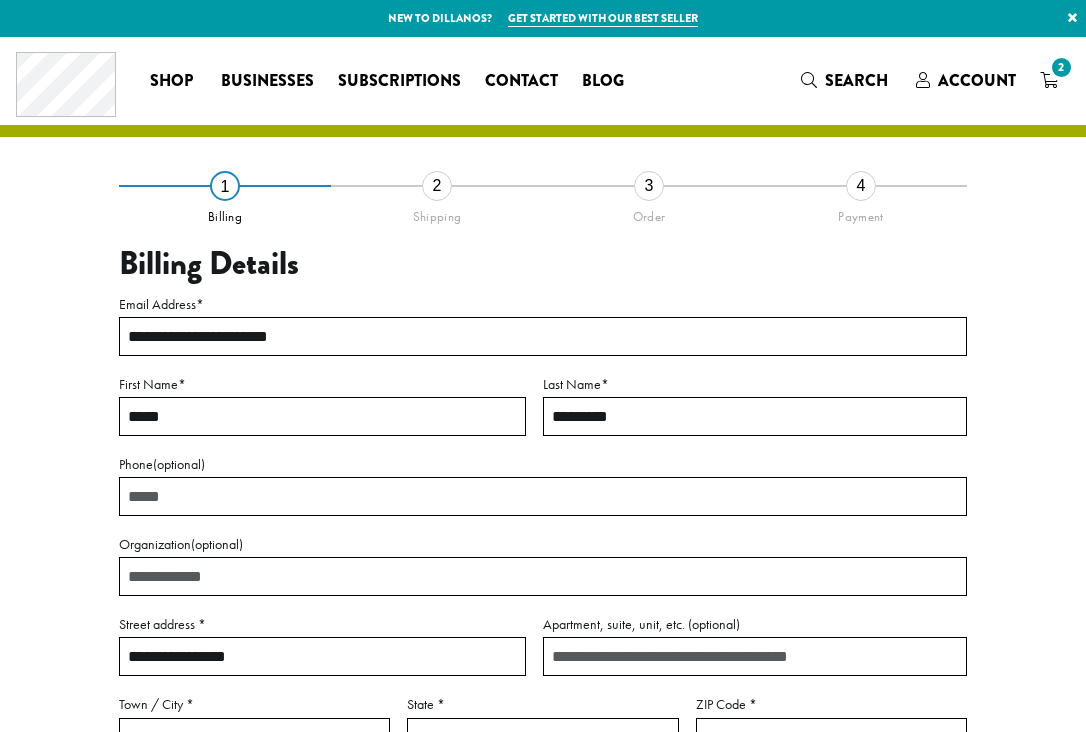 scroll, scrollTop: 0, scrollLeft: 0, axis: both 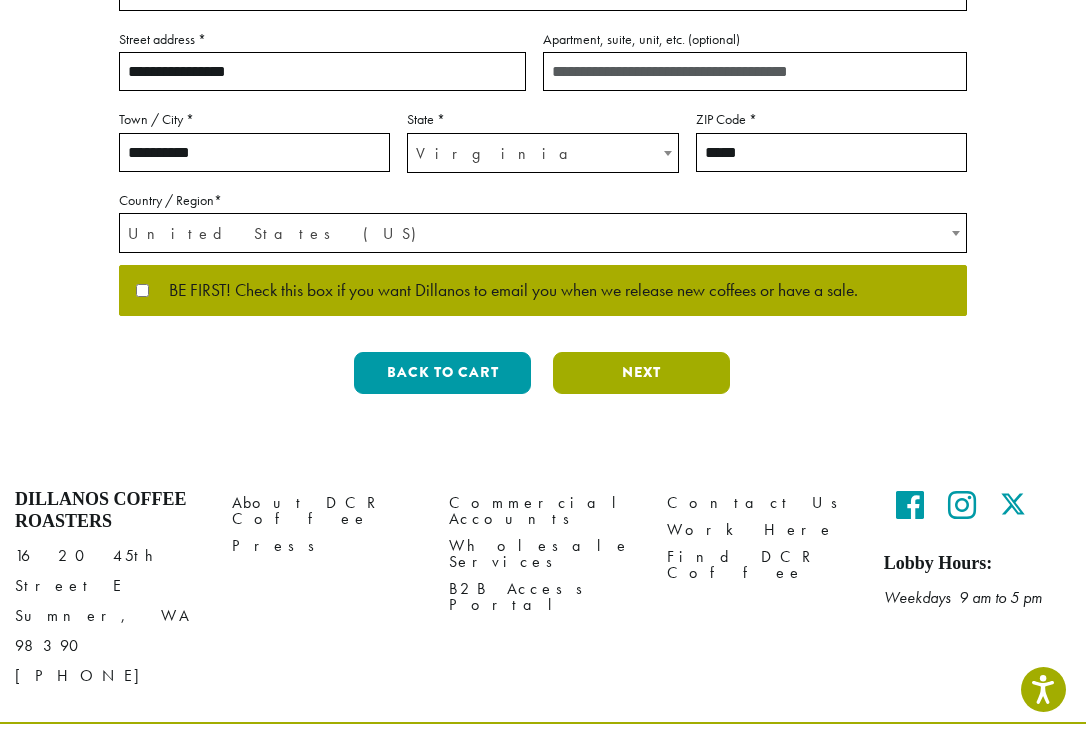 click on "Next" at bounding box center [641, 373] 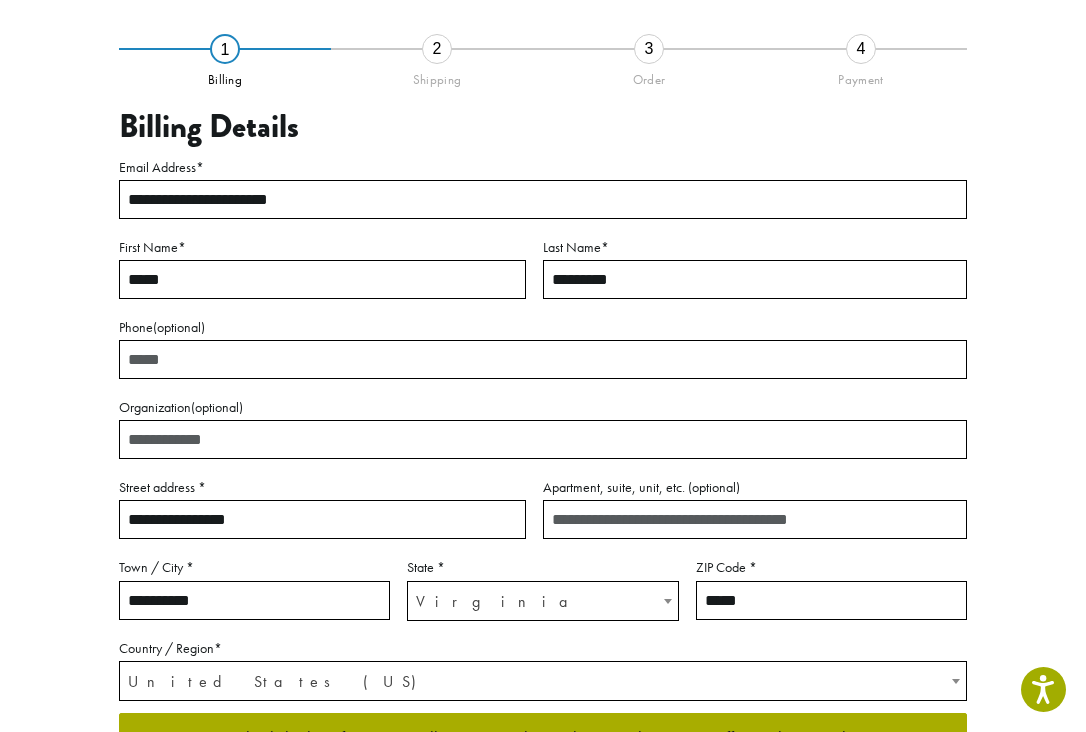 scroll, scrollTop: 114, scrollLeft: 0, axis: vertical 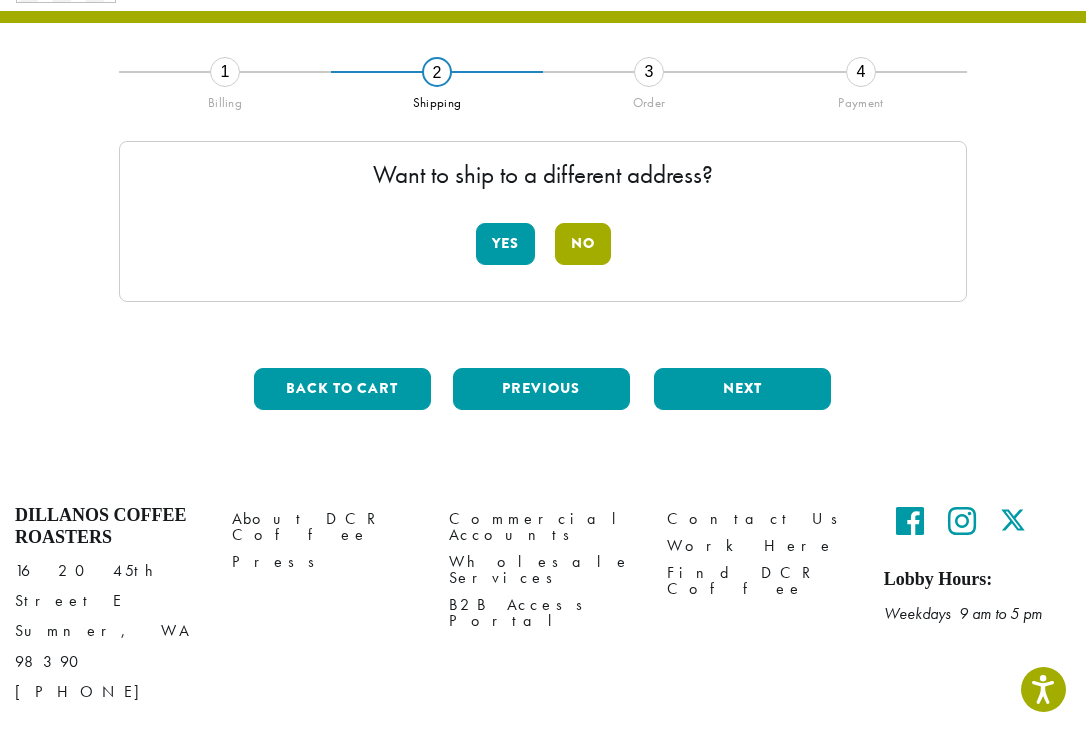 click on "No" at bounding box center [583, 244] 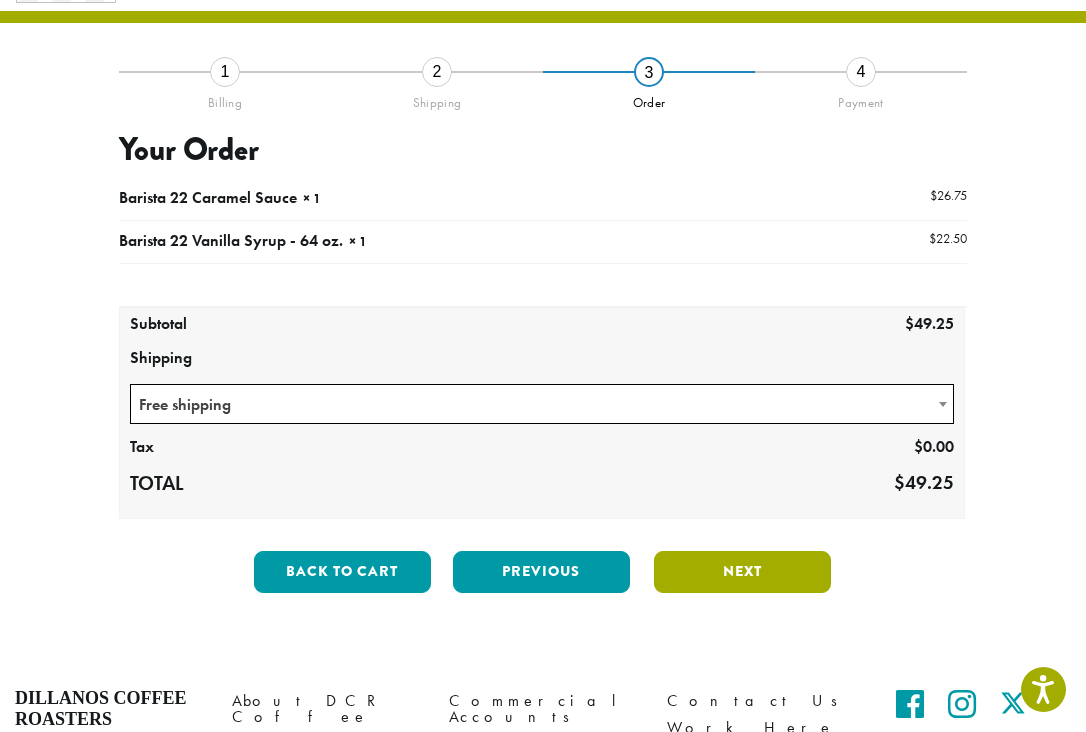 click on "Next" at bounding box center (742, 572) 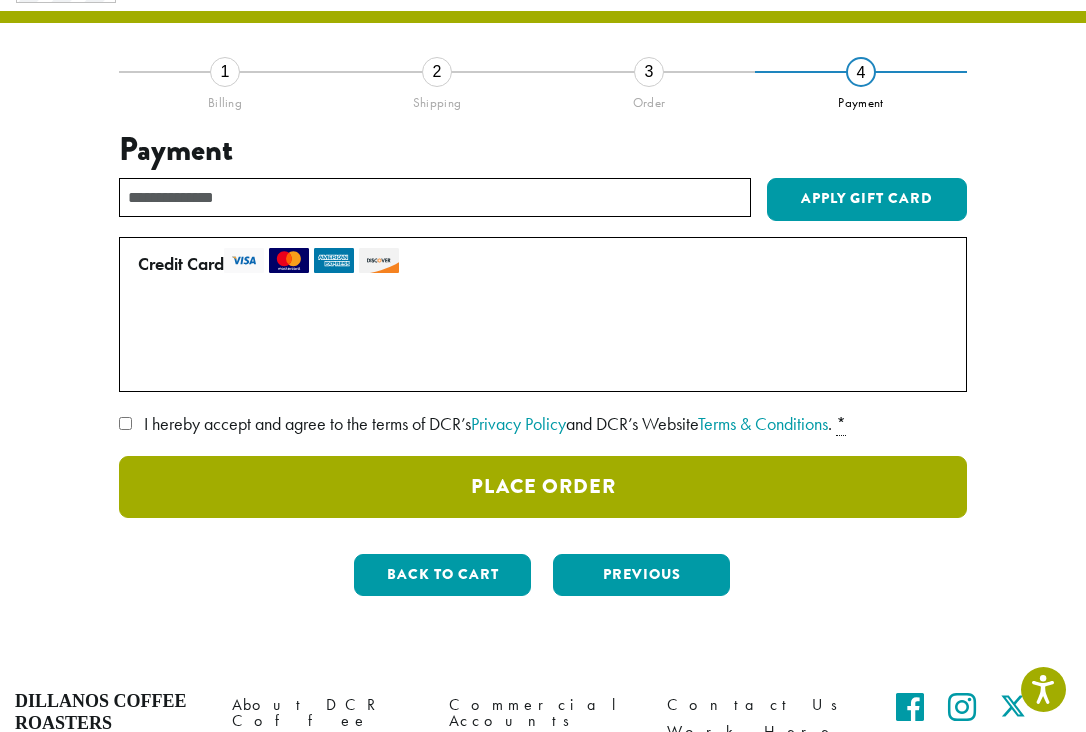 click on "Place Order" at bounding box center [543, 487] 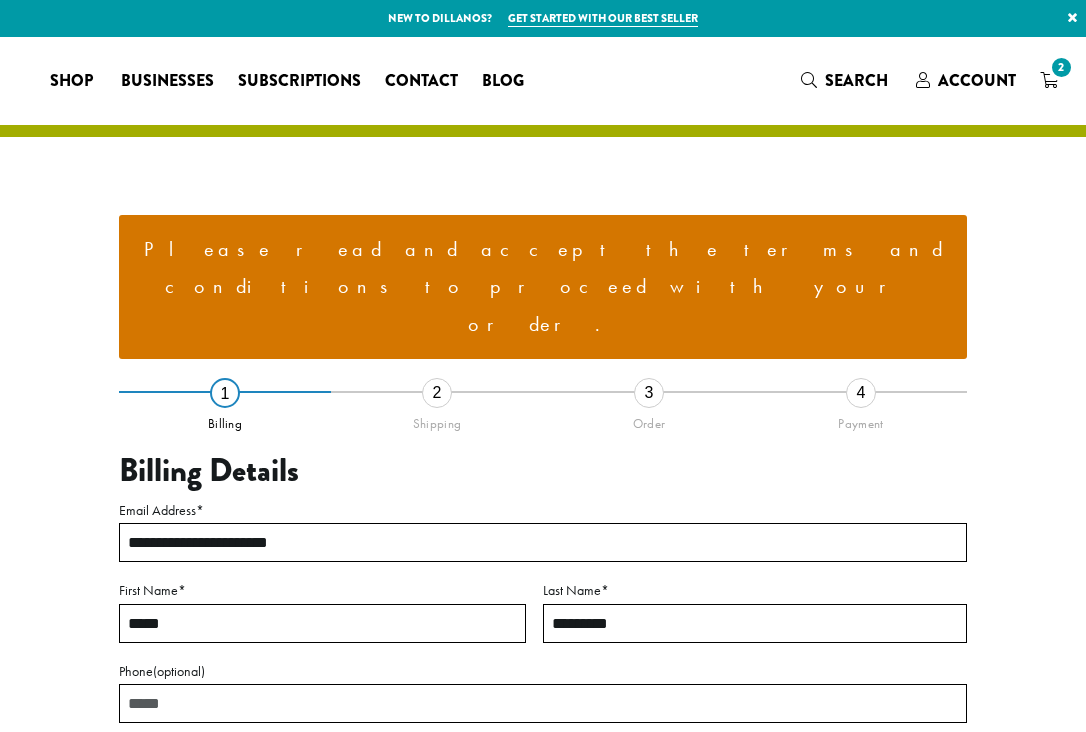 select on "**" 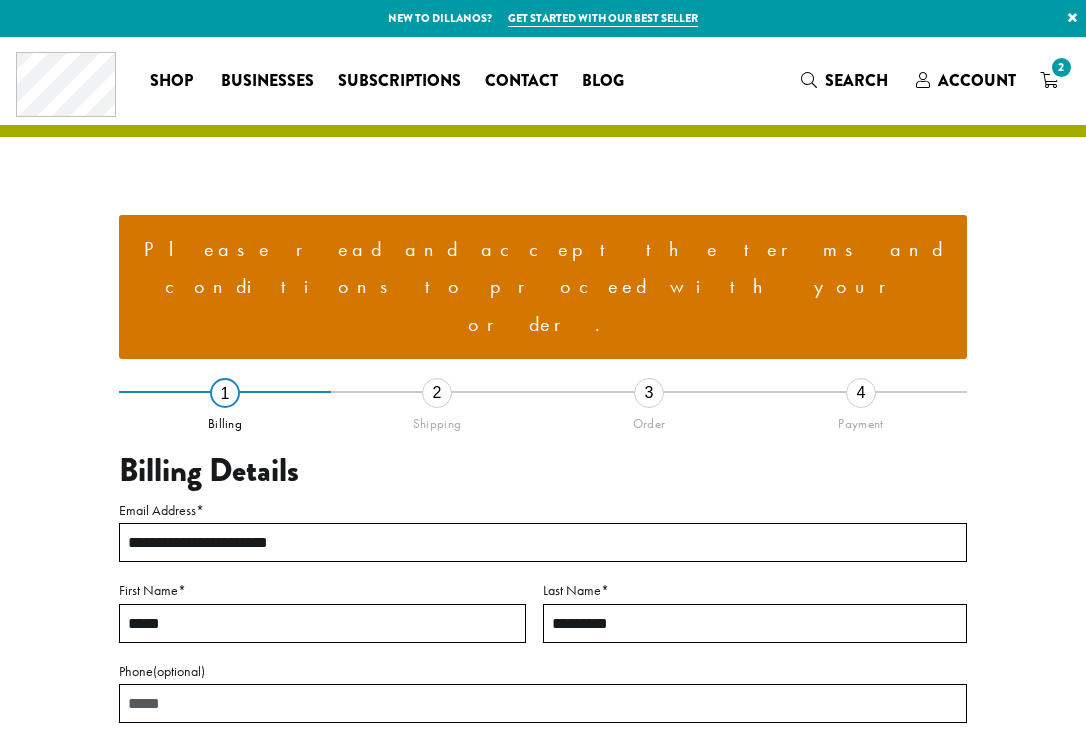 scroll, scrollTop: 0, scrollLeft: 0, axis: both 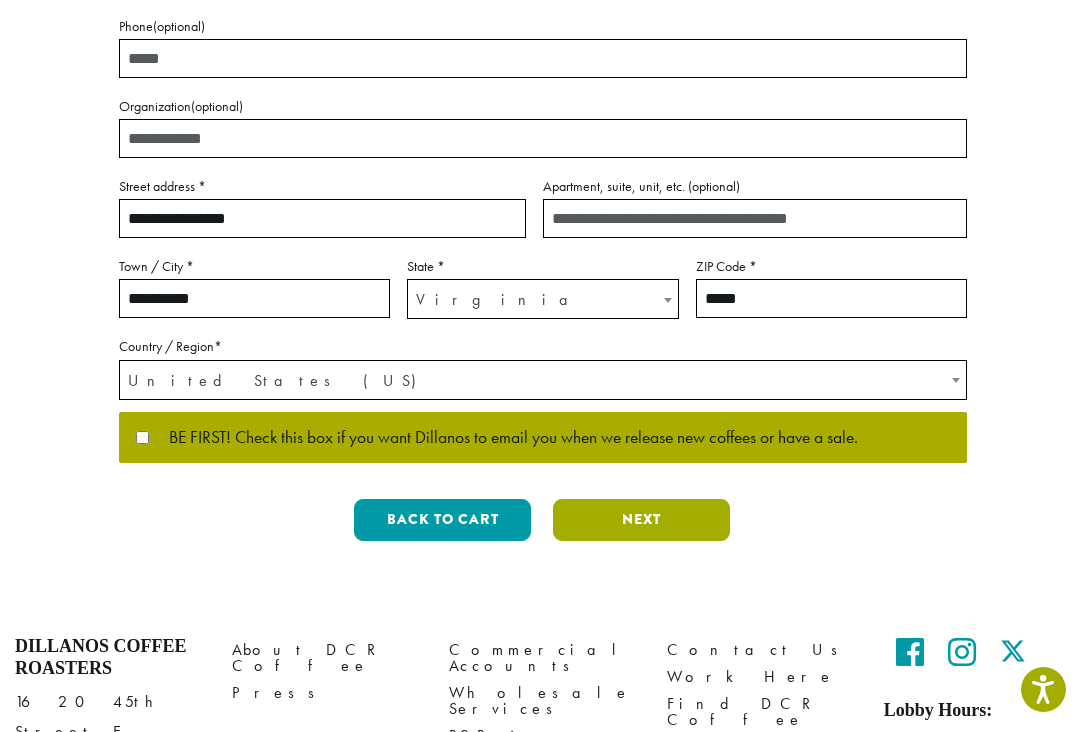 click on "Next" at bounding box center (641, 520) 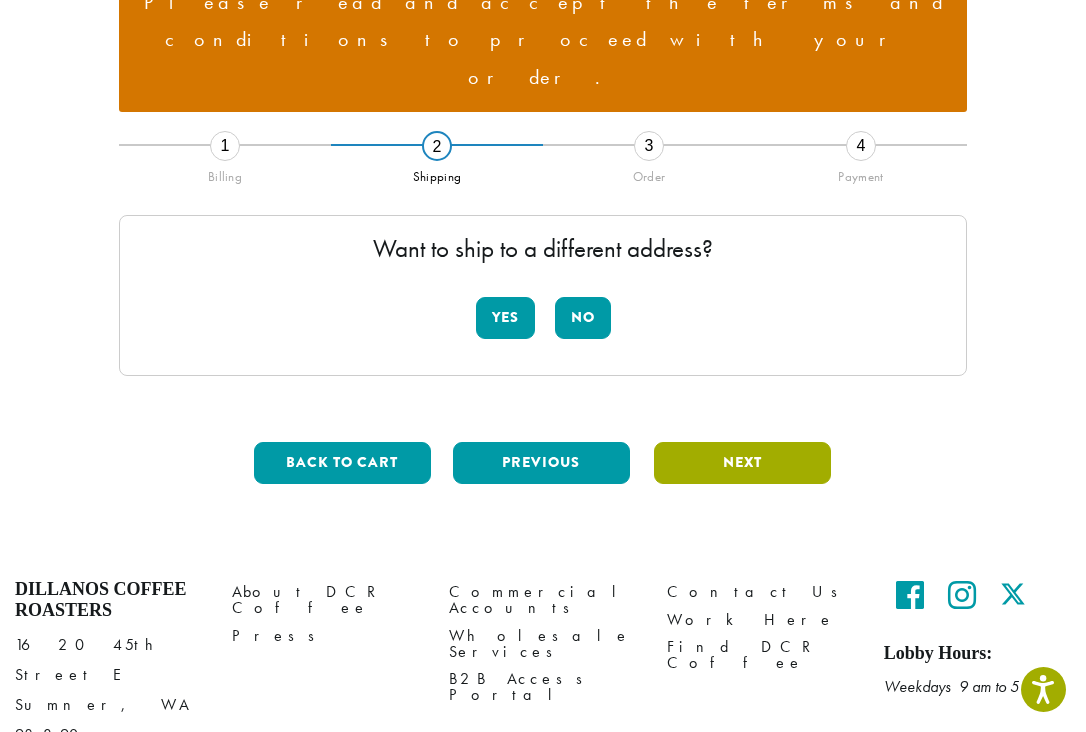 scroll, scrollTop: 246, scrollLeft: 0, axis: vertical 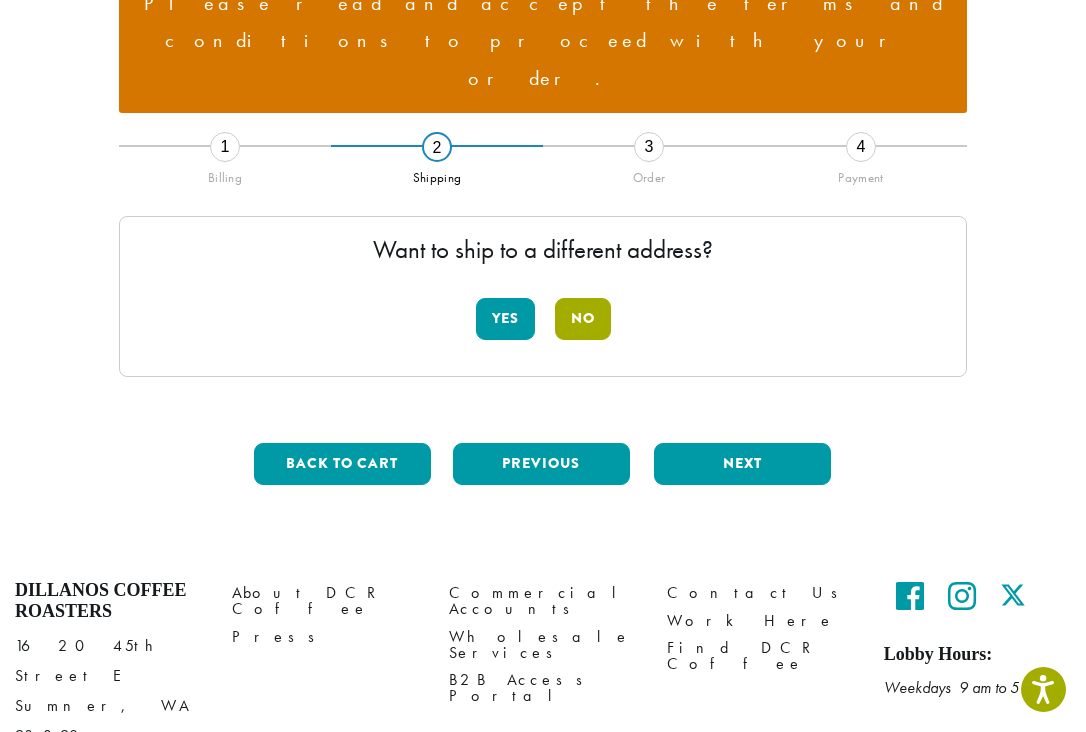 click on "No" at bounding box center (583, 319) 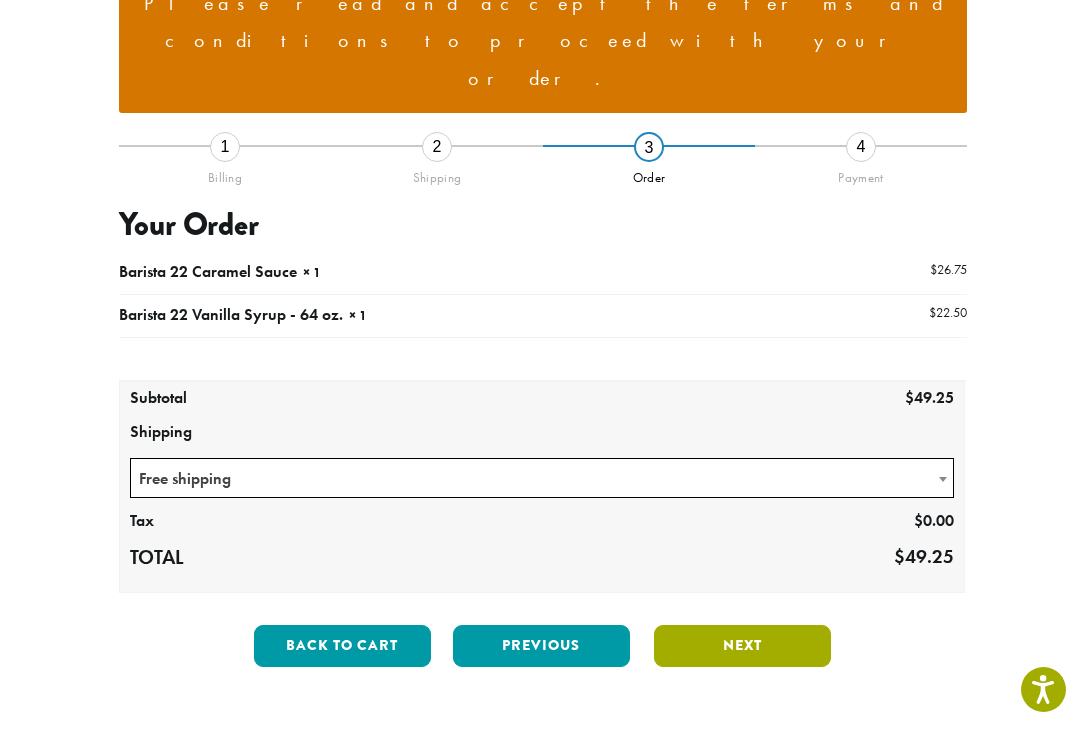 click on "Next" at bounding box center [742, 646] 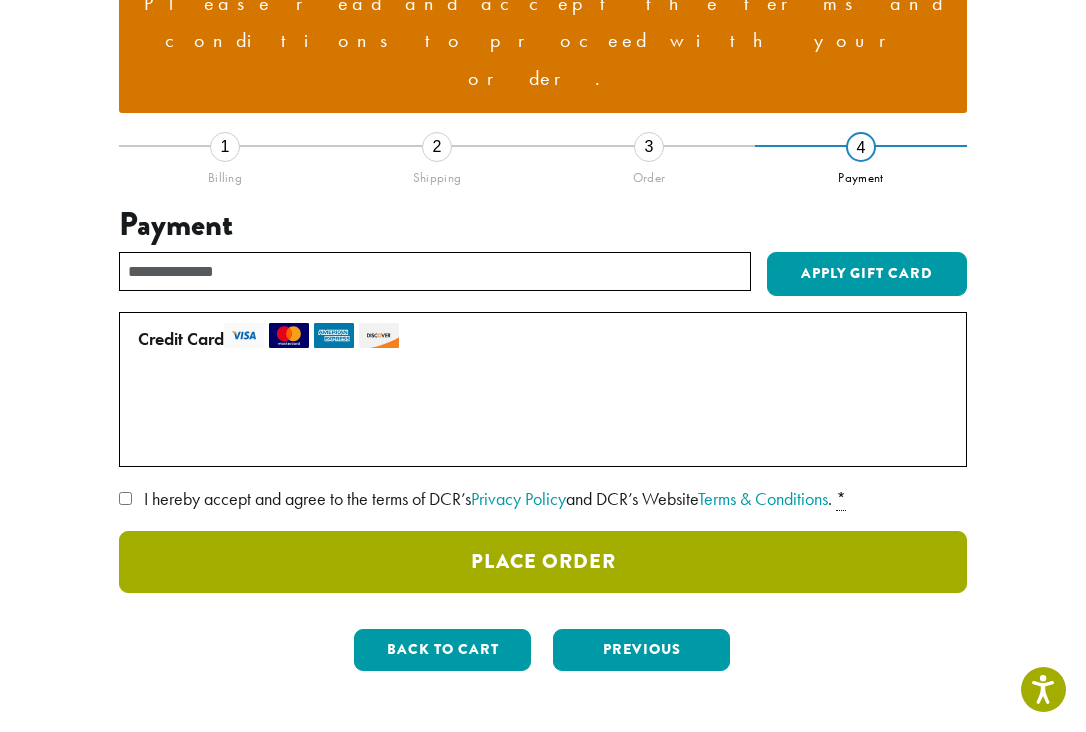 click on "Place Order" at bounding box center [543, 562] 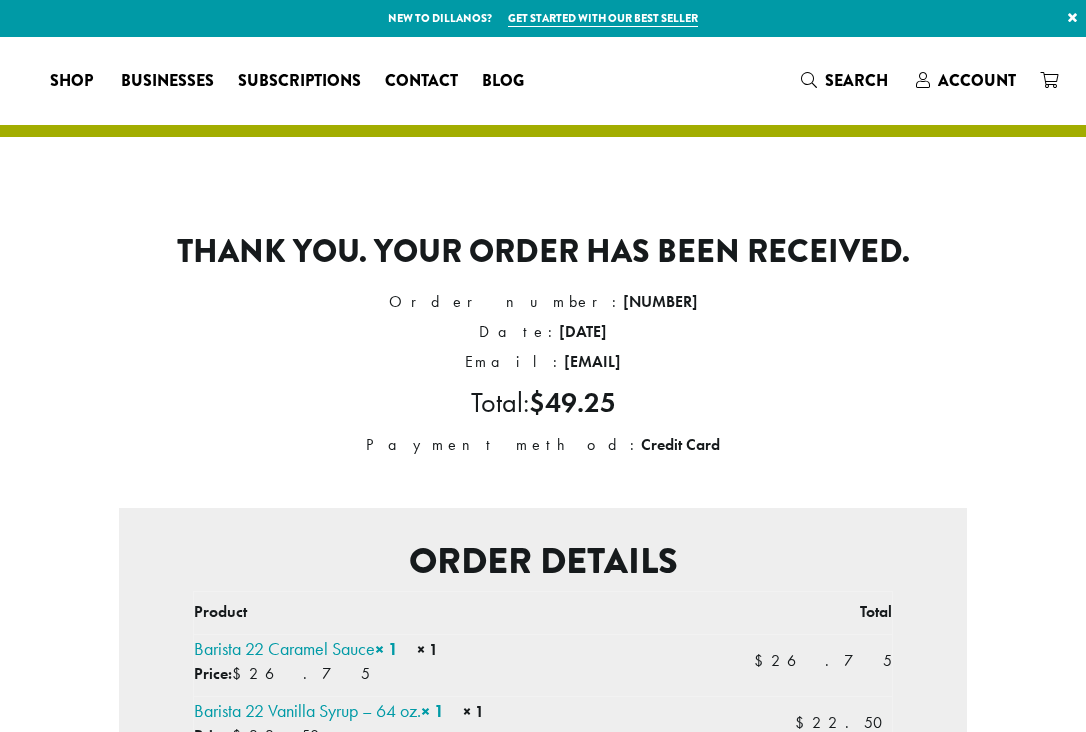 scroll, scrollTop: 0, scrollLeft: 0, axis: both 